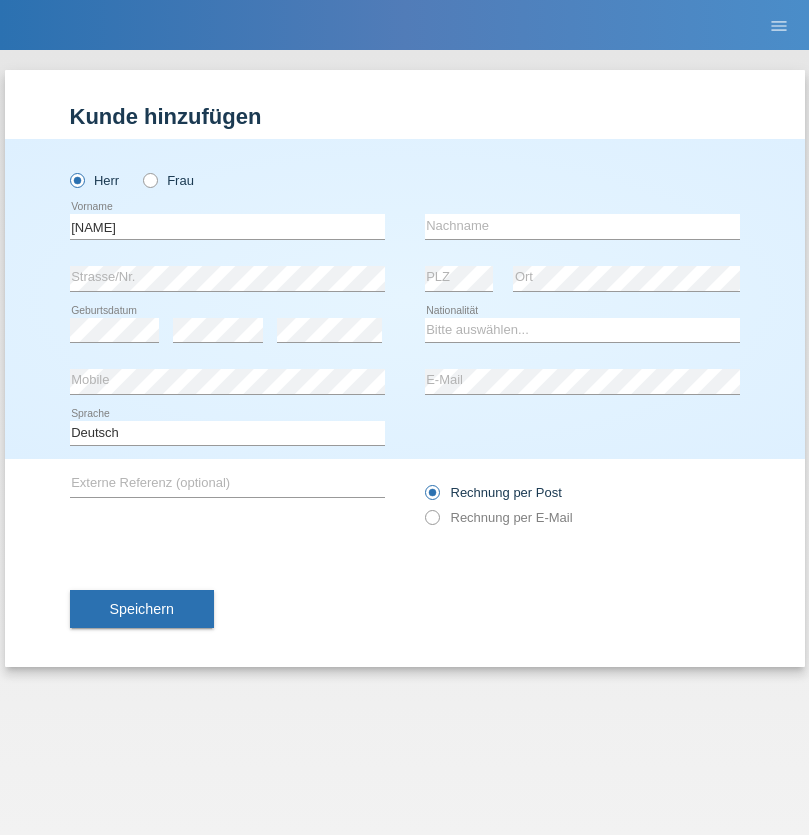 scroll, scrollTop: 0, scrollLeft: 0, axis: both 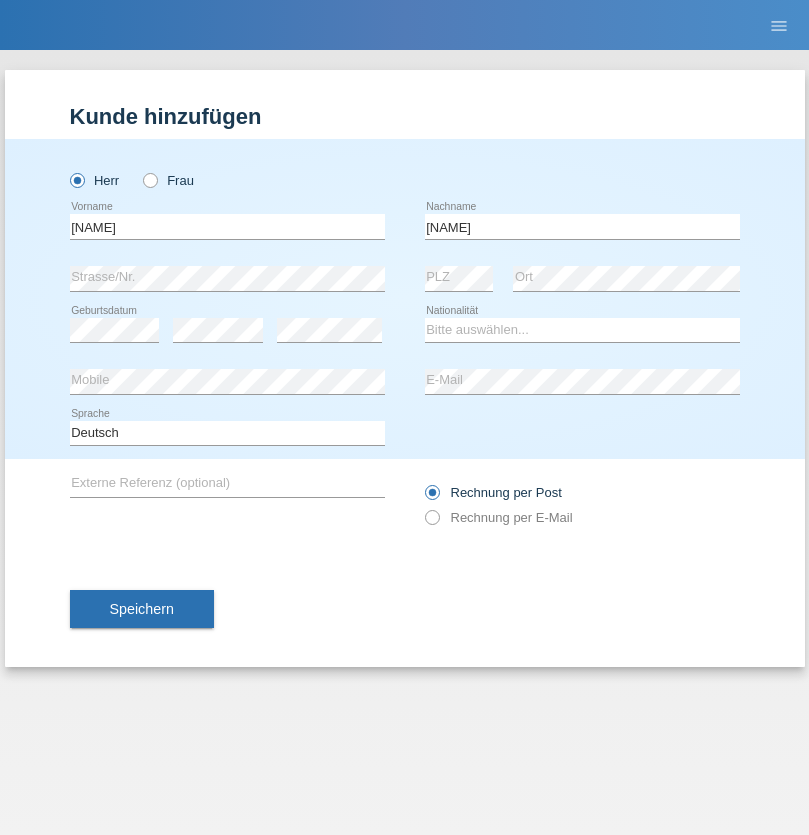 type on "Taha" 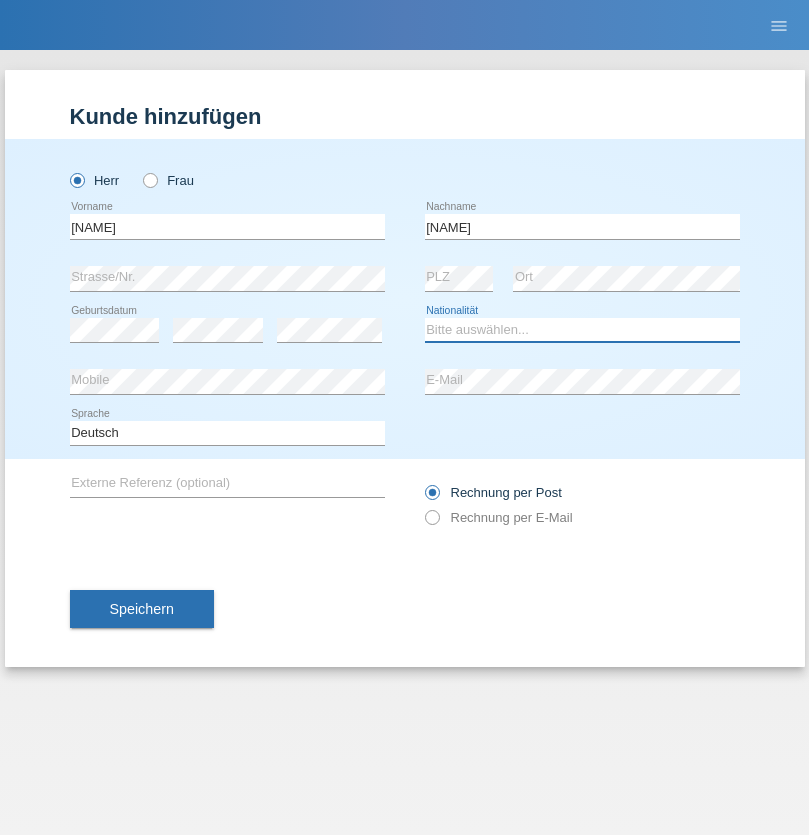 select on "CH" 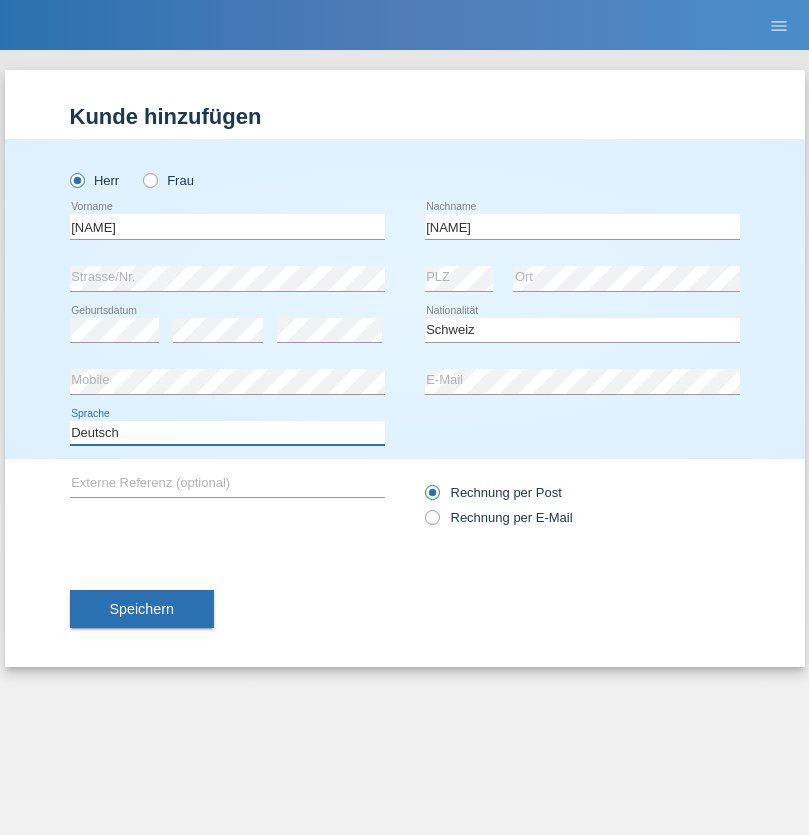select on "en" 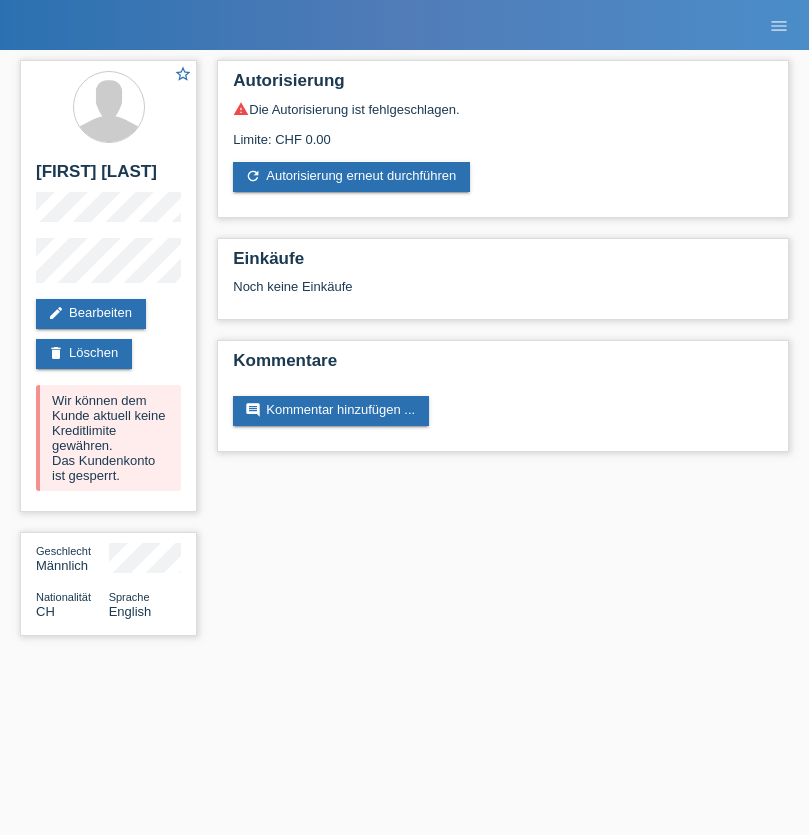 scroll, scrollTop: 0, scrollLeft: 0, axis: both 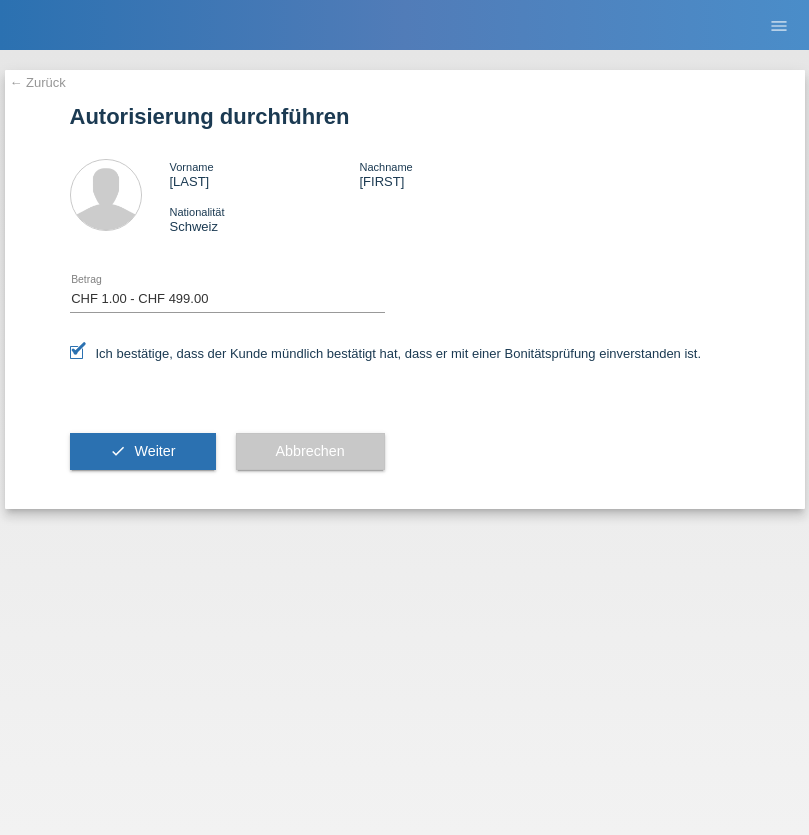 select on "1" 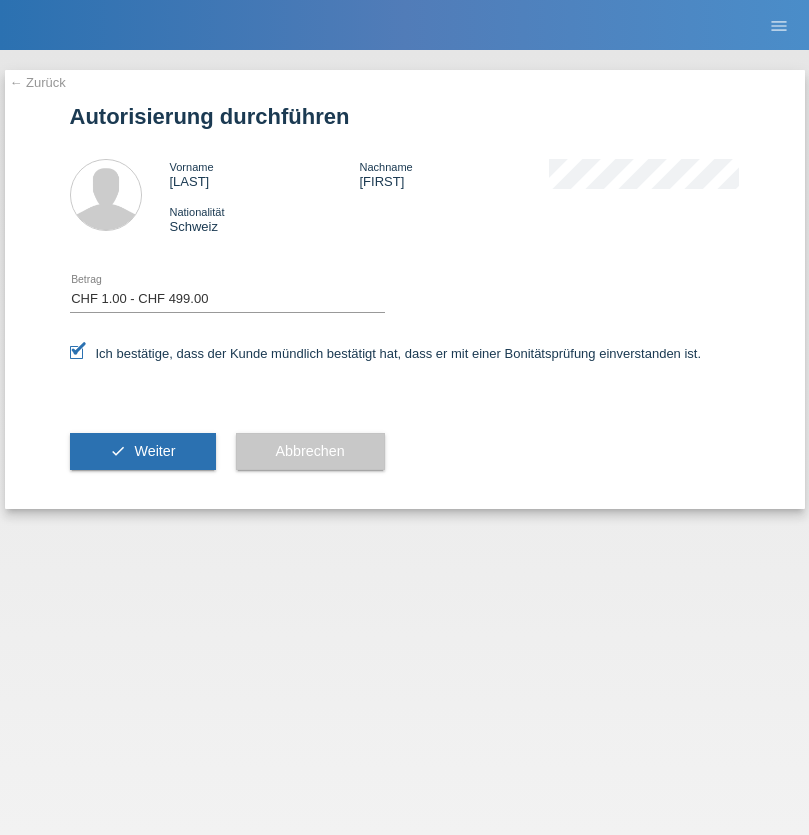 scroll, scrollTop: 0, scrollLeft: 0, axis: both 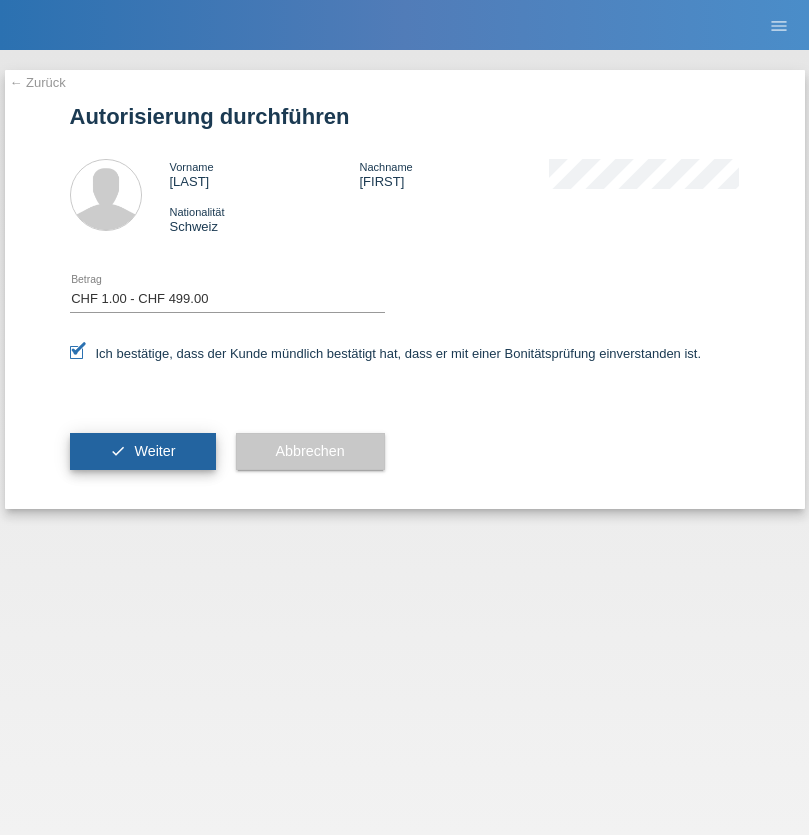 click on "Weiter" at bounding box center [154, 451] 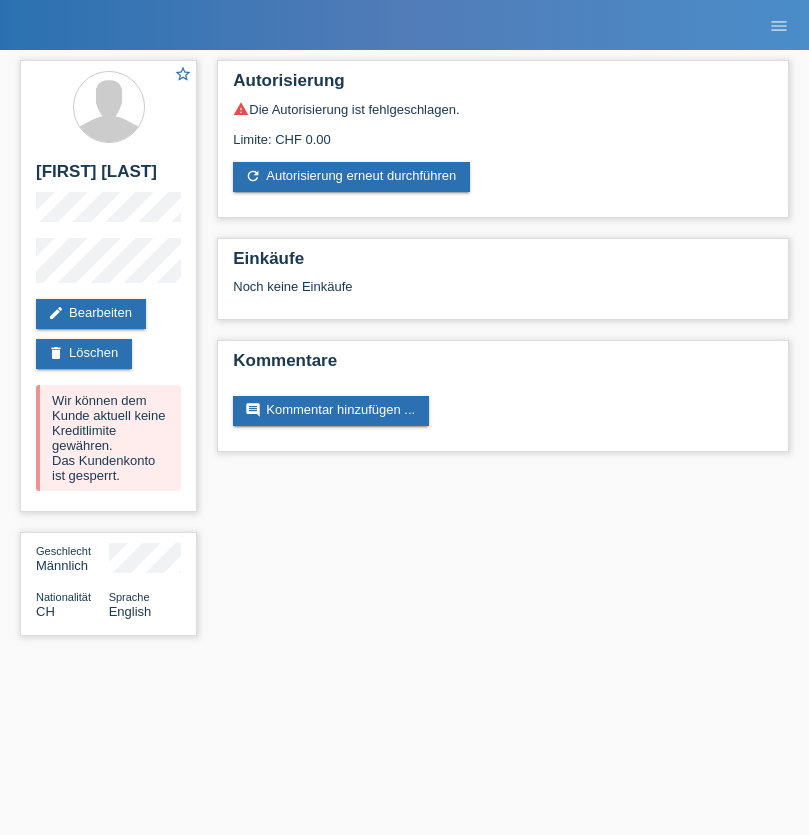 scroll, scrollTop: 0, scrollLeft: 0, axis: both 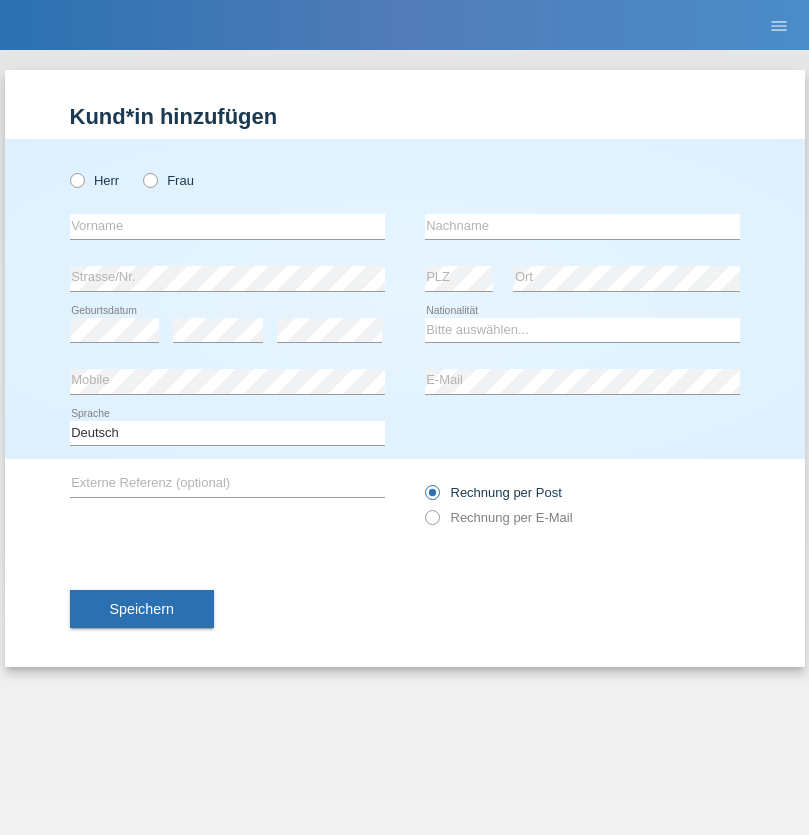 radio on "true" 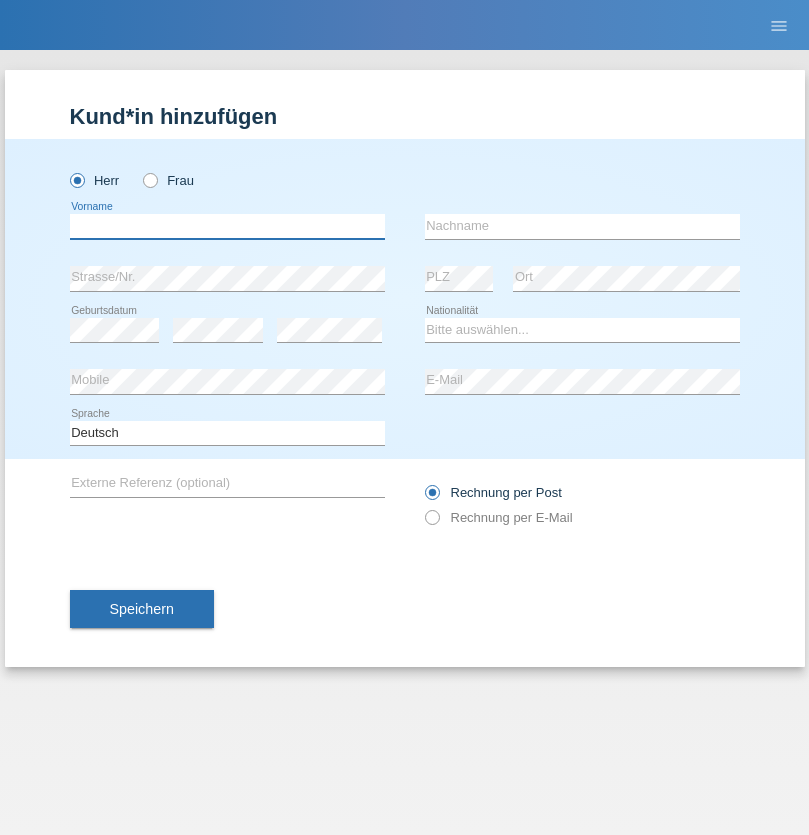 click at bounding box center (227, 226) 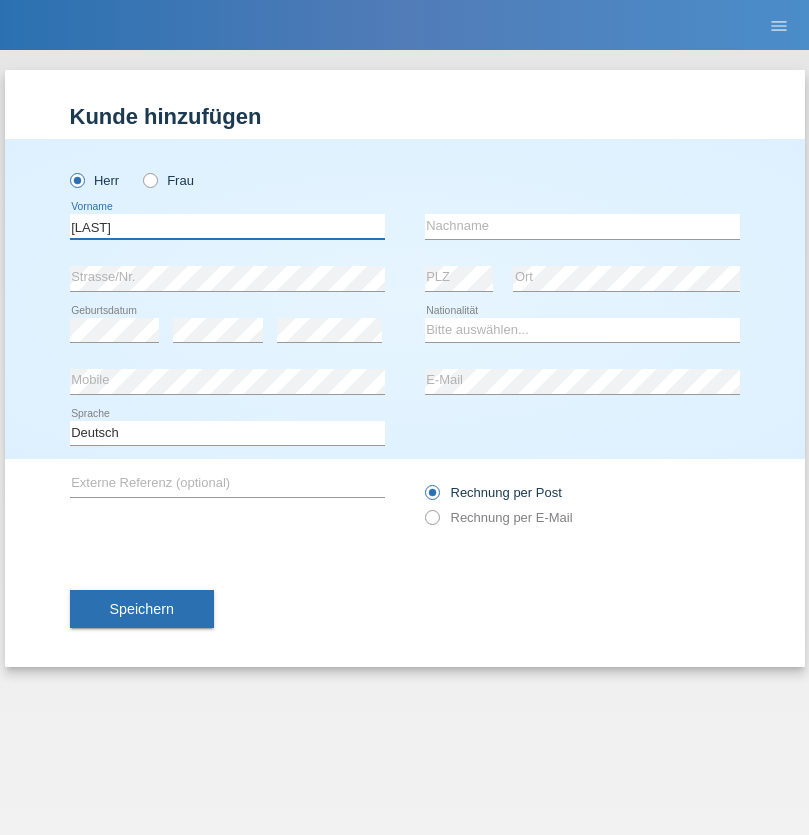 type on "[LAST]" 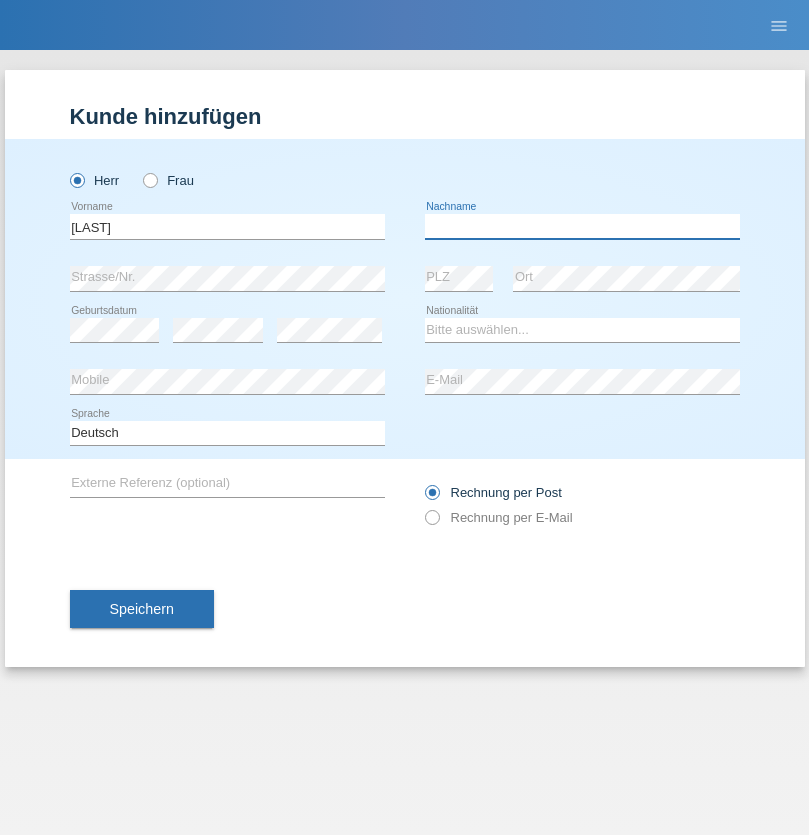 click at bounding box center [582, 226] 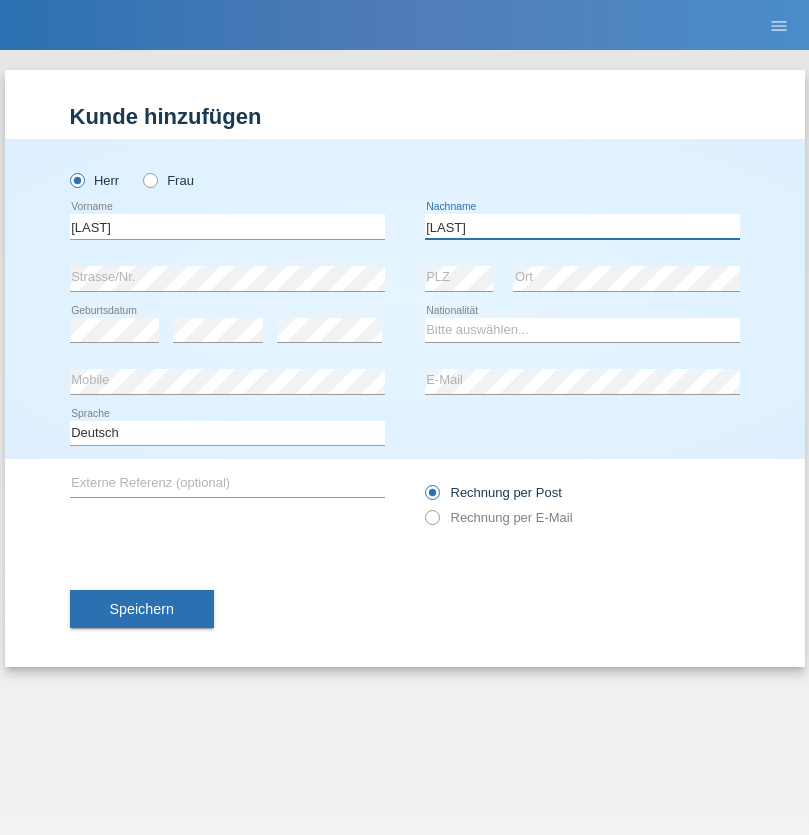 type on "[LAST]" 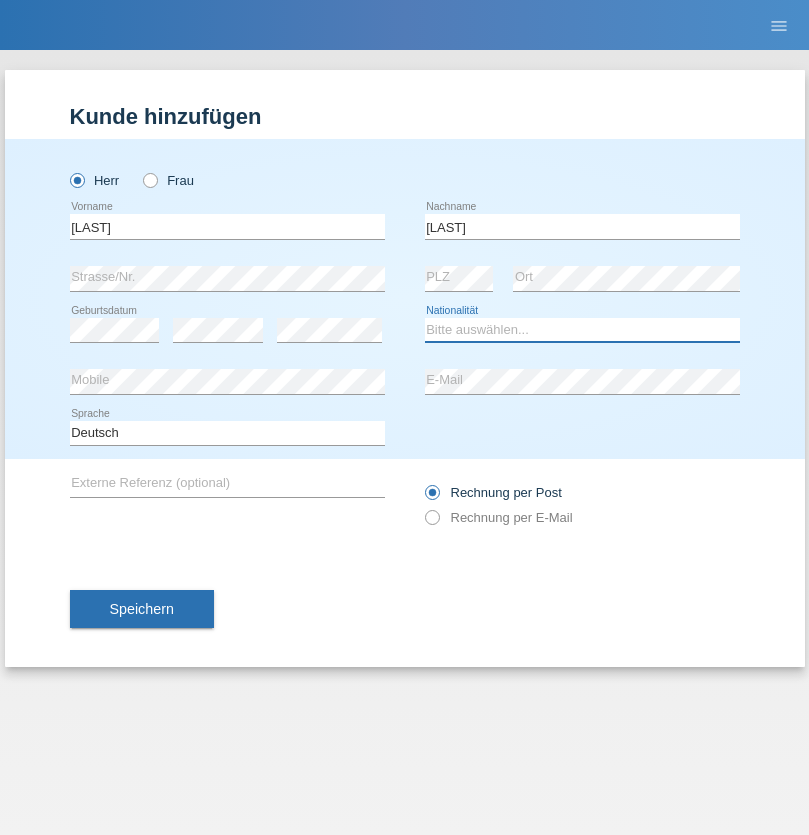 select on "XK" 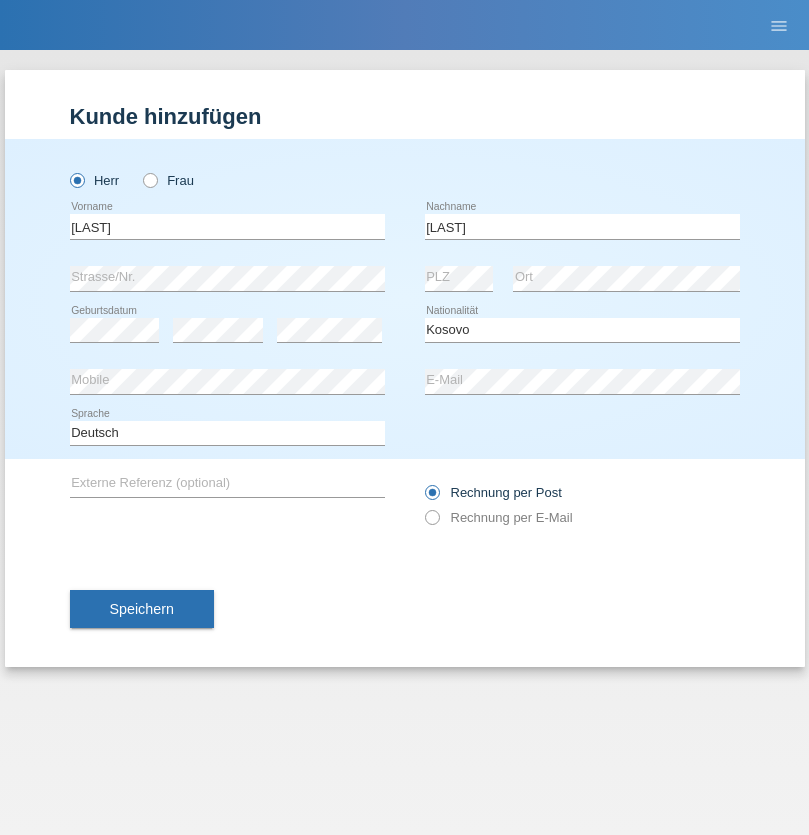 select on "C" 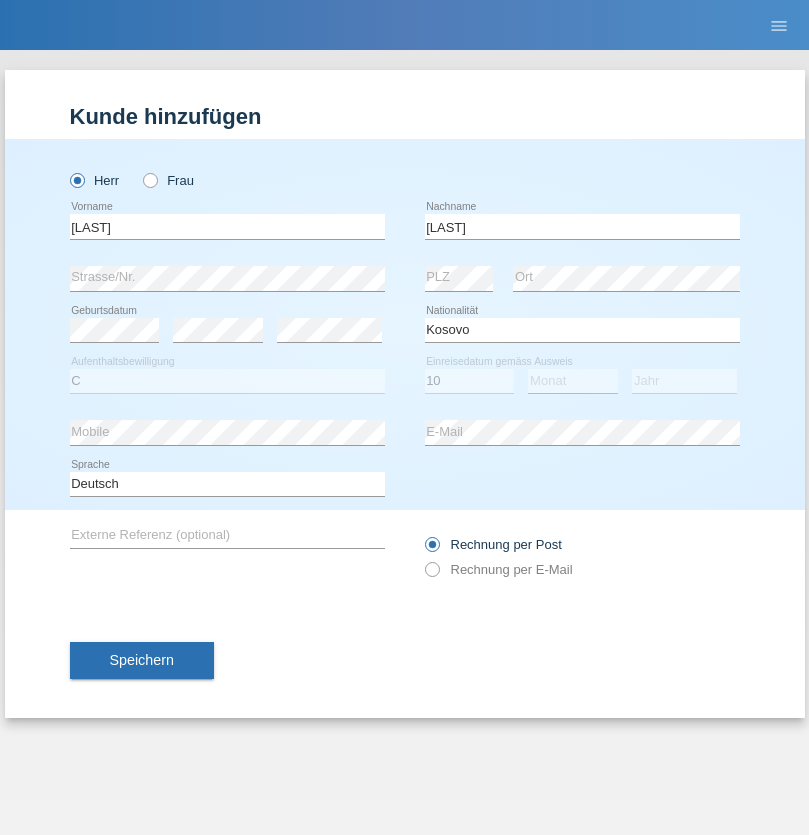 select on "08" 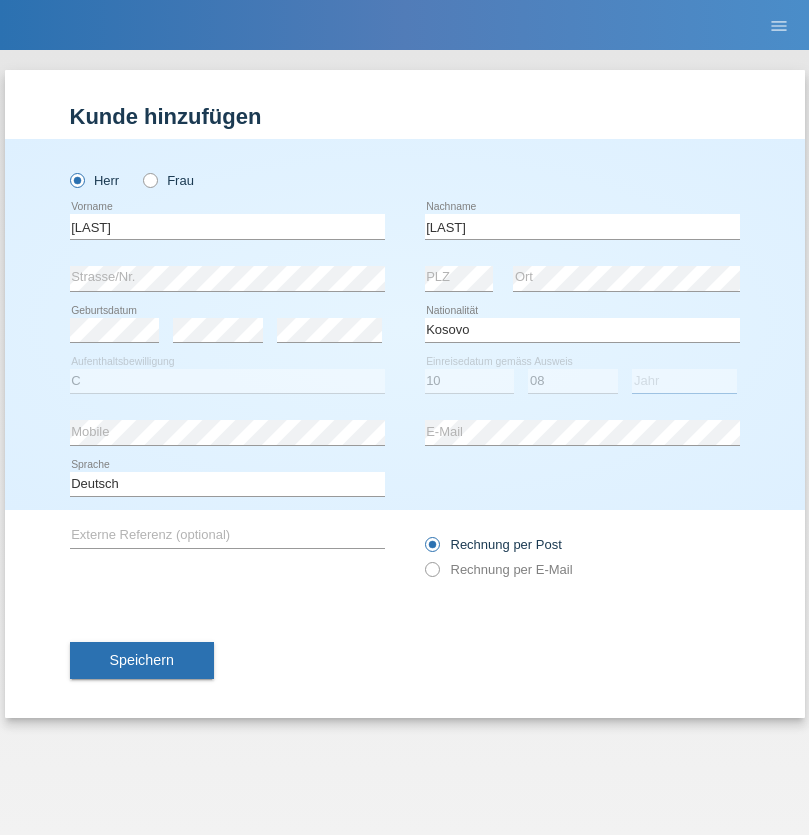 select on "2004" 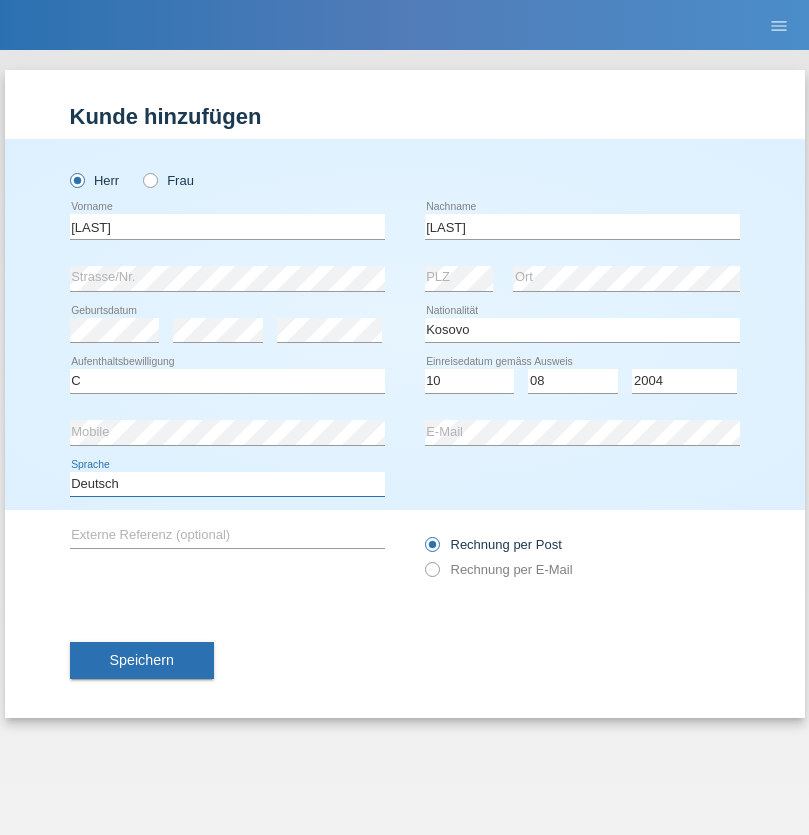 select on "en" 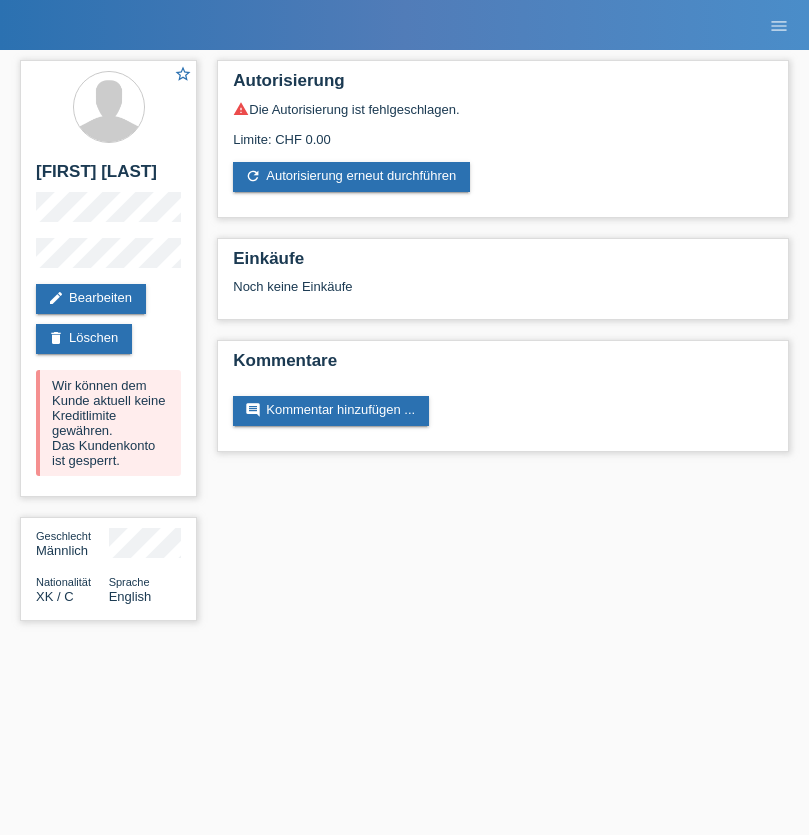 scroll, scrollTop: 0, scrollLeft: 0, axis: both 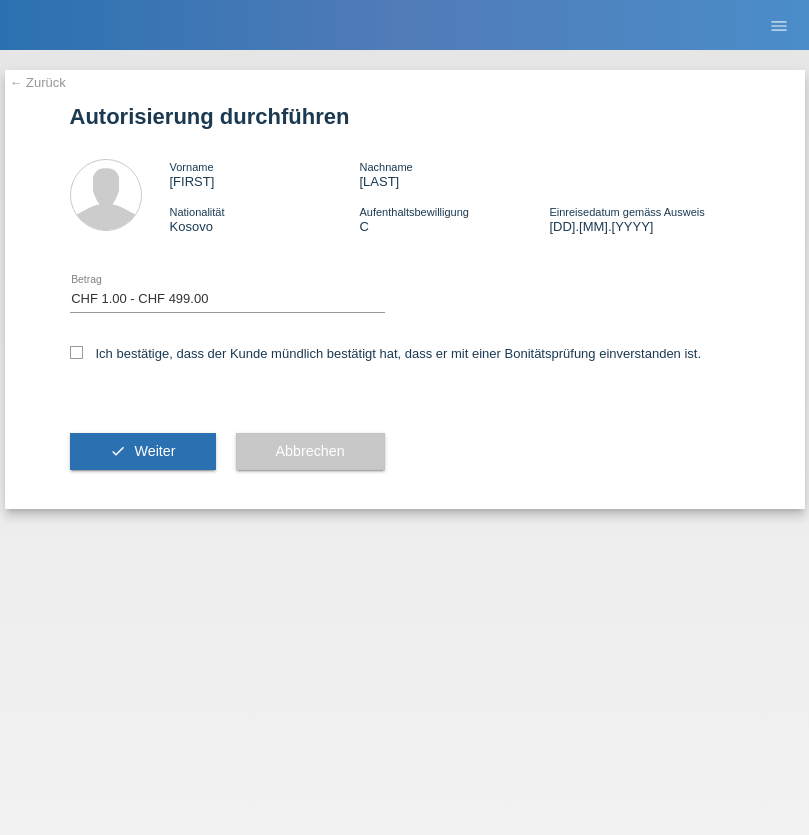 select on "1" 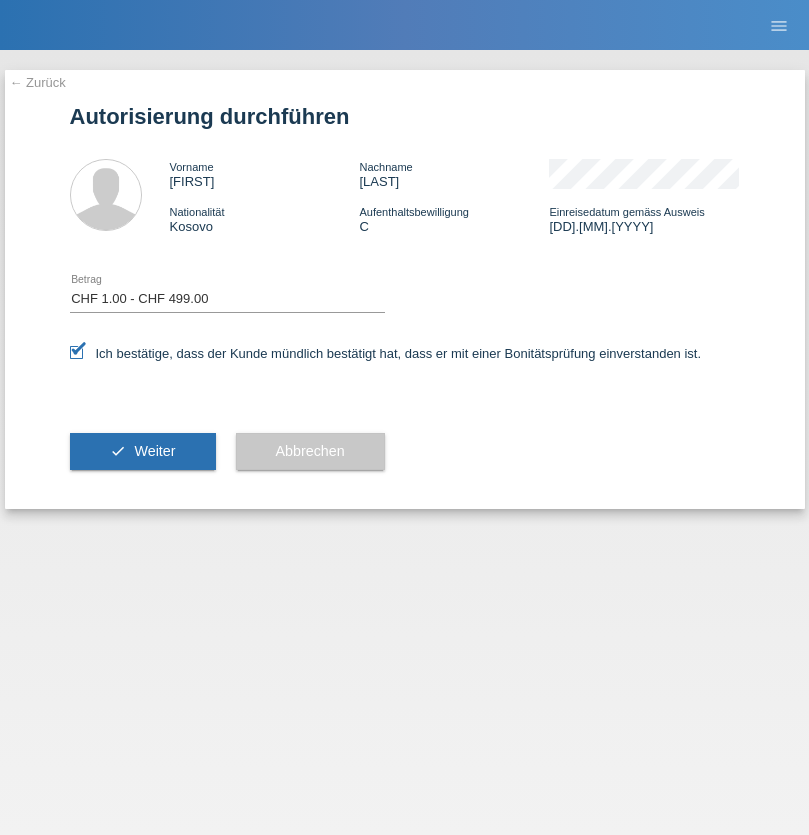 scroll, scrollTop: 0, scrollLeft: 0, axis: both 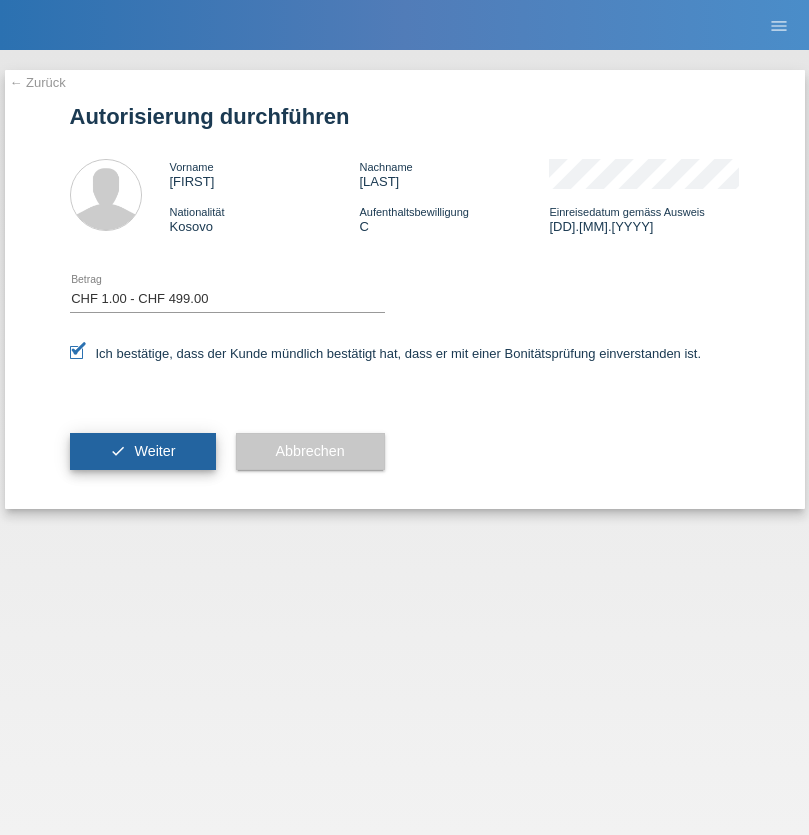 click on "Weiter" at bounding box center (154, 451) 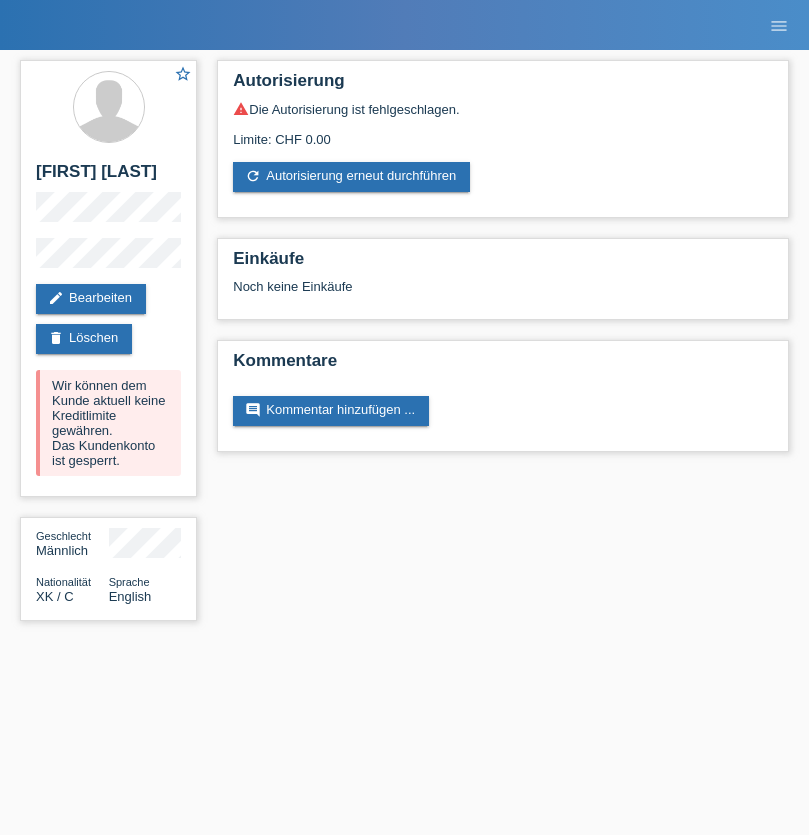 scroll, scrollTop: 0, scrollLeft: 0, axis: both 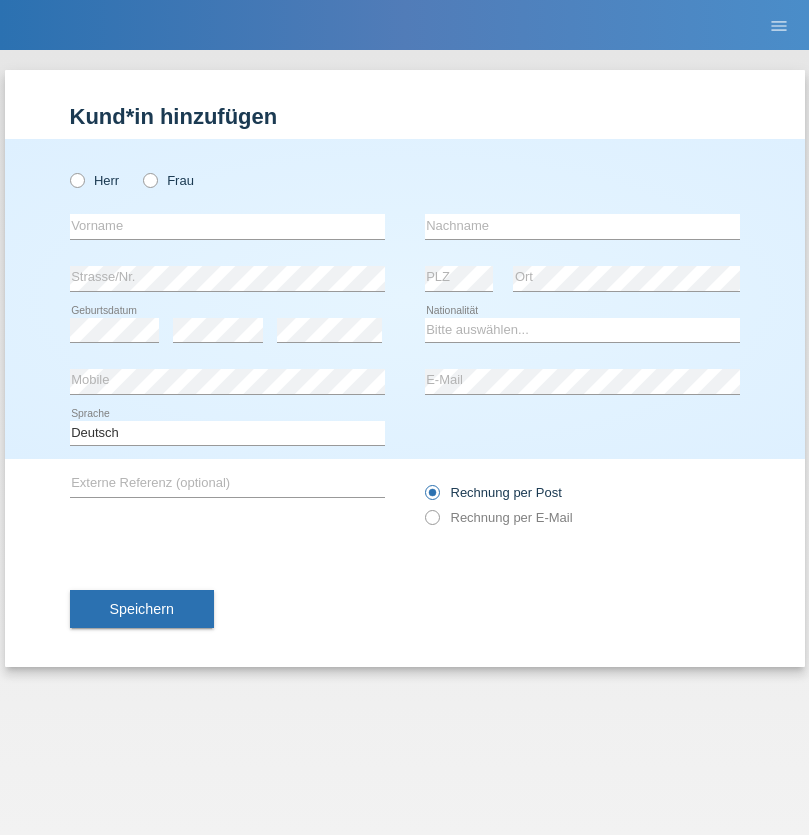 radio on "true" 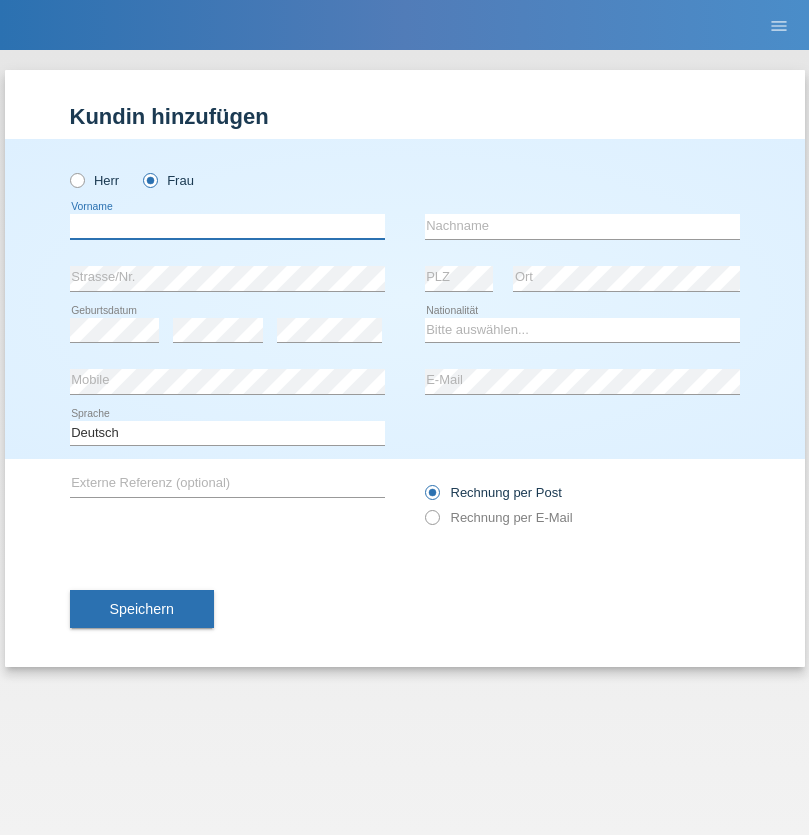click at bounding box center [227, 226] 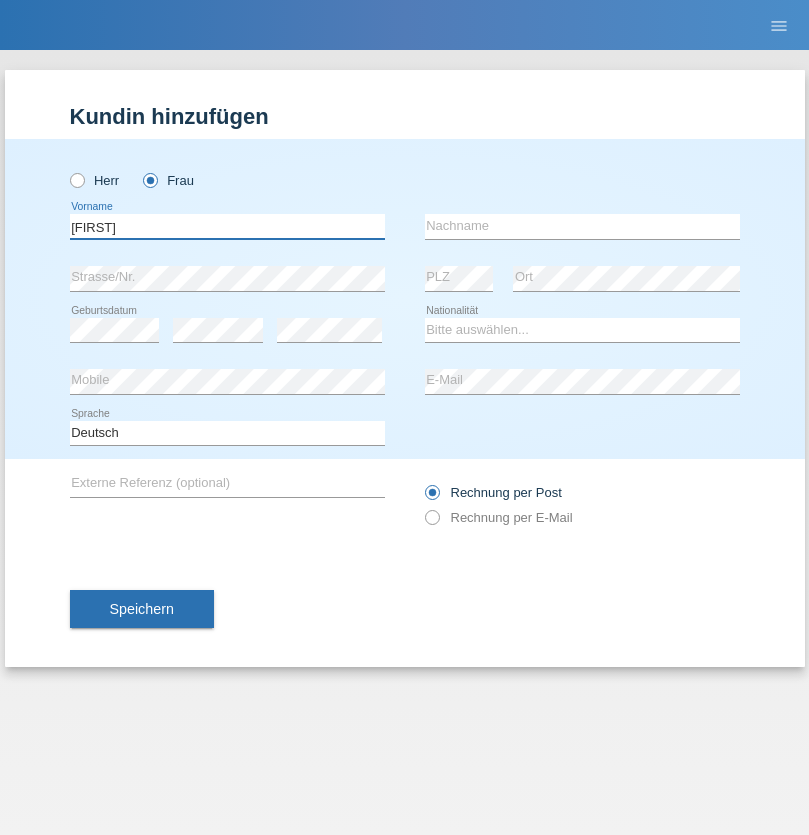 type on "MICHAELA" 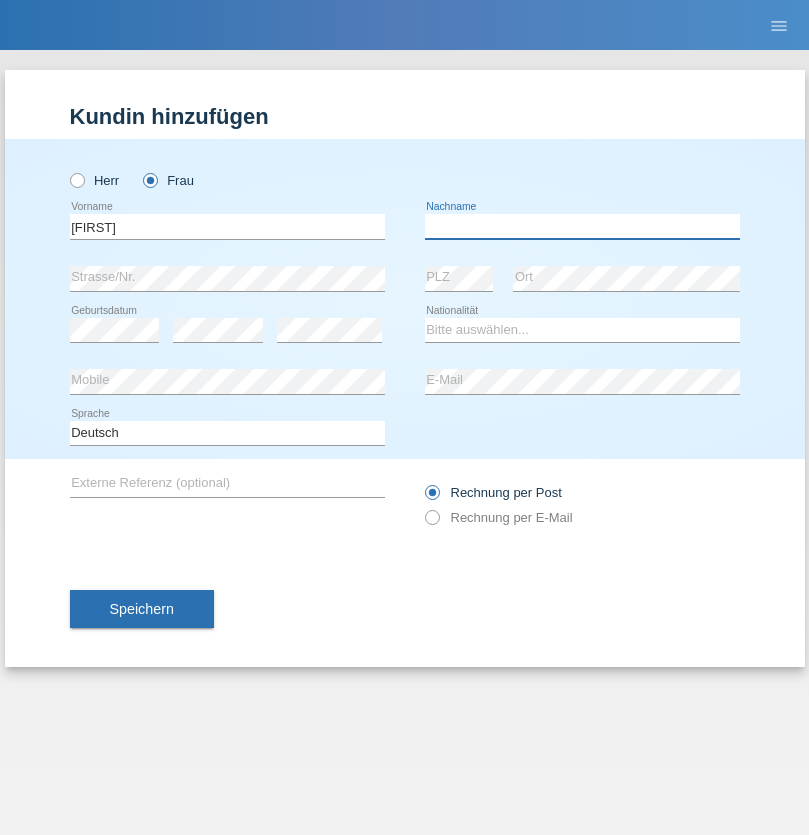 click at bounding box center [582, 226] 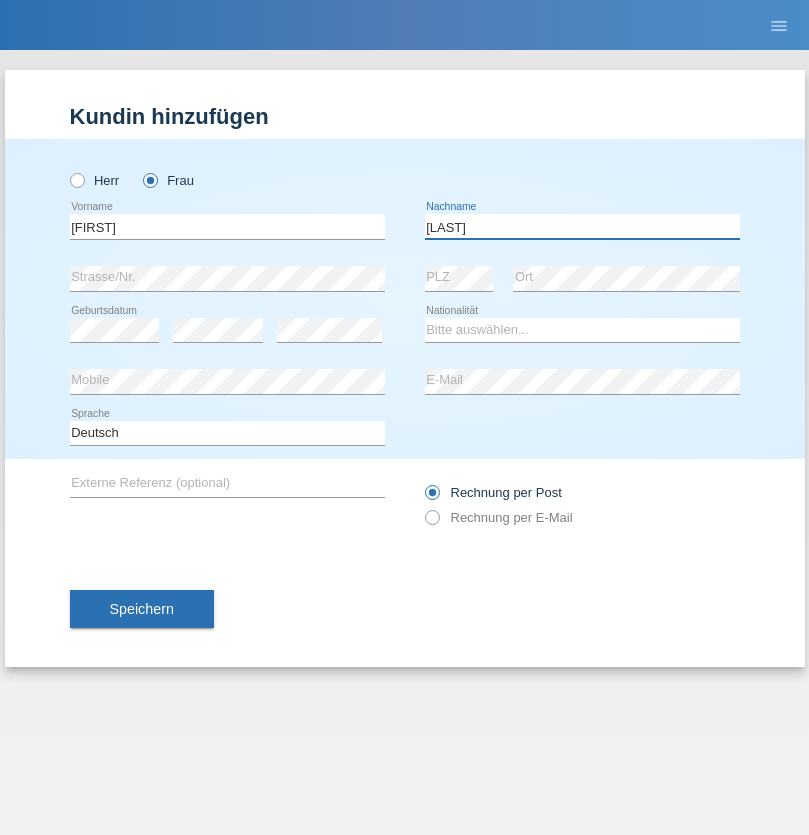 type on "BERNATOVA" 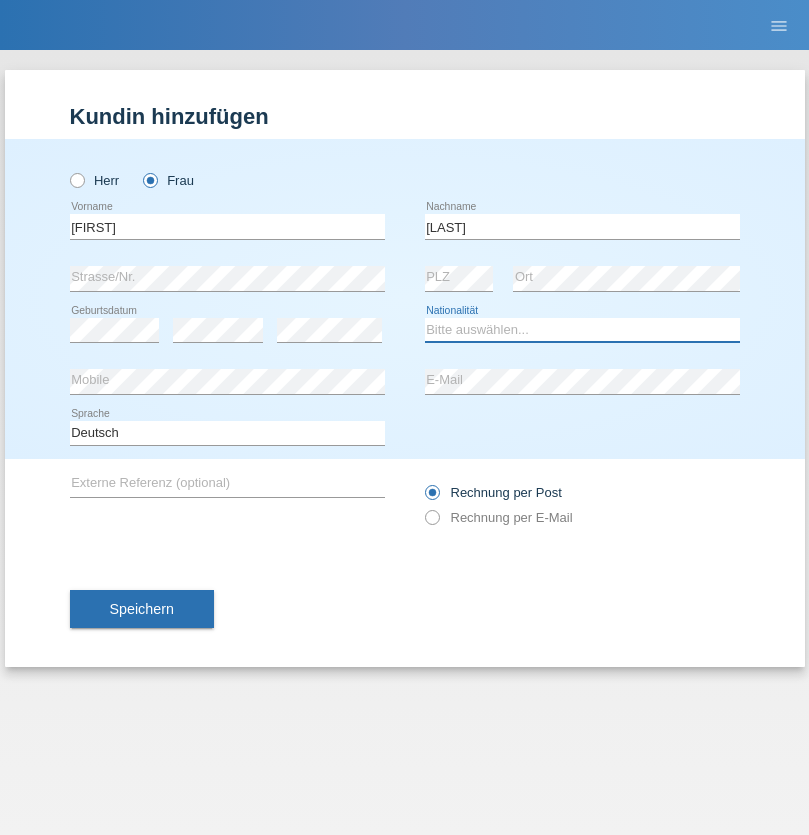 select on "SK" 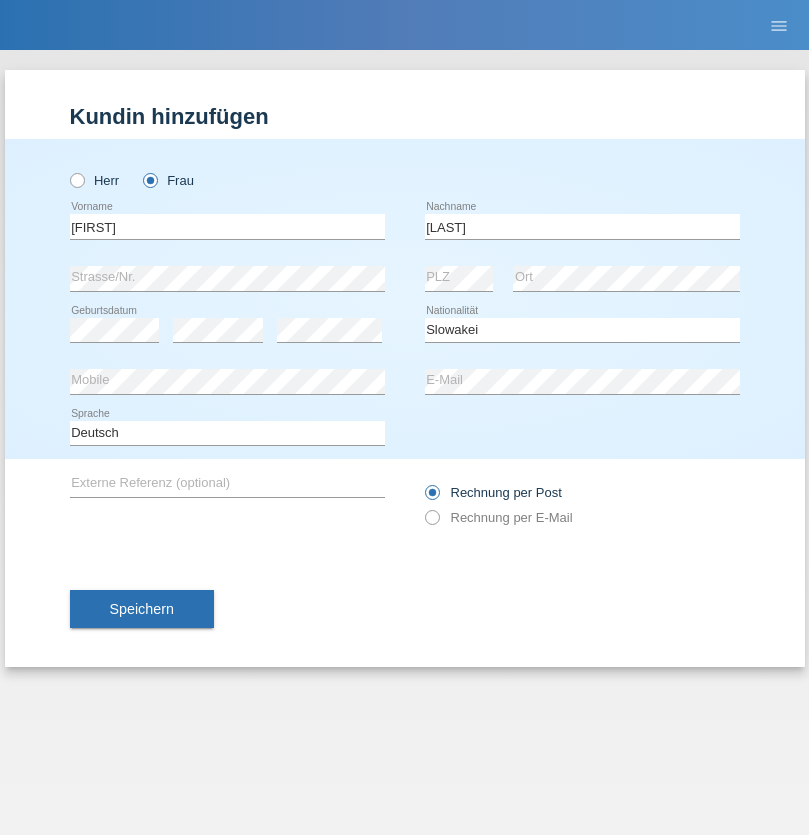 select on "C" 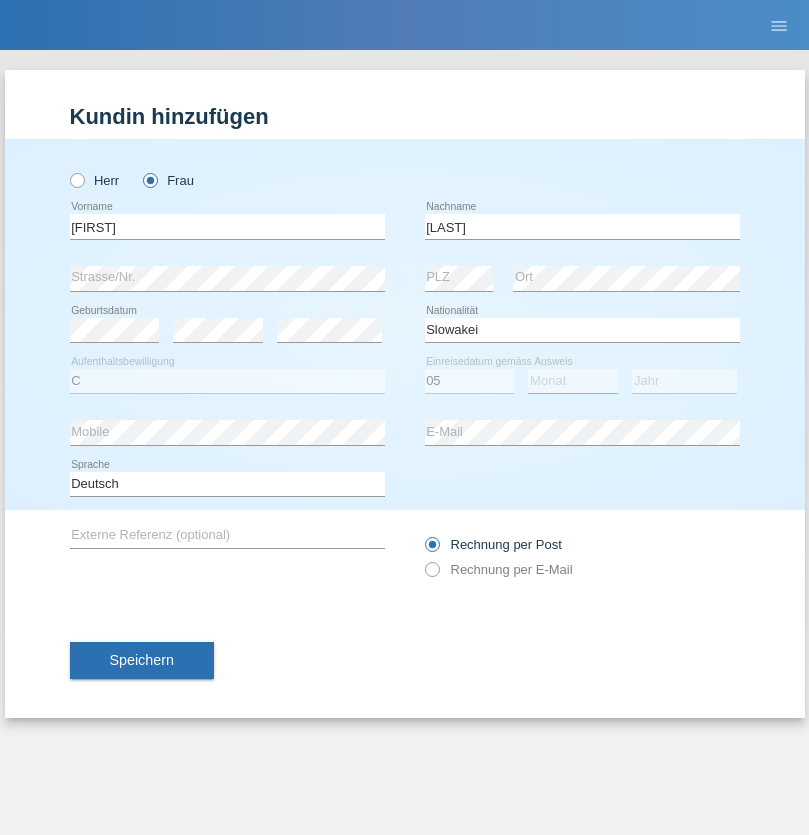 select on "04" 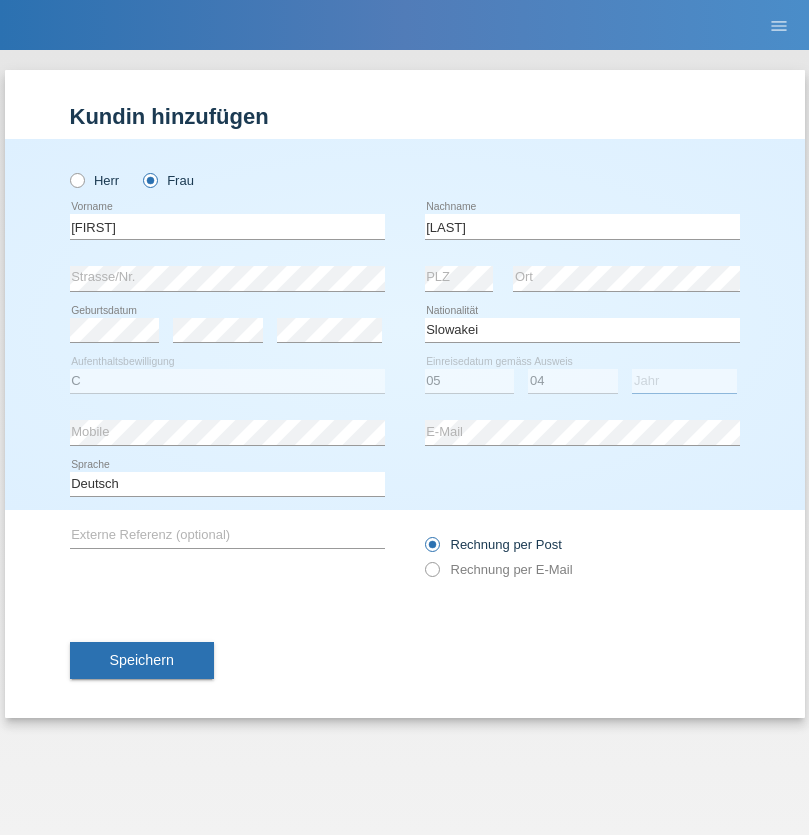 select on "2014" 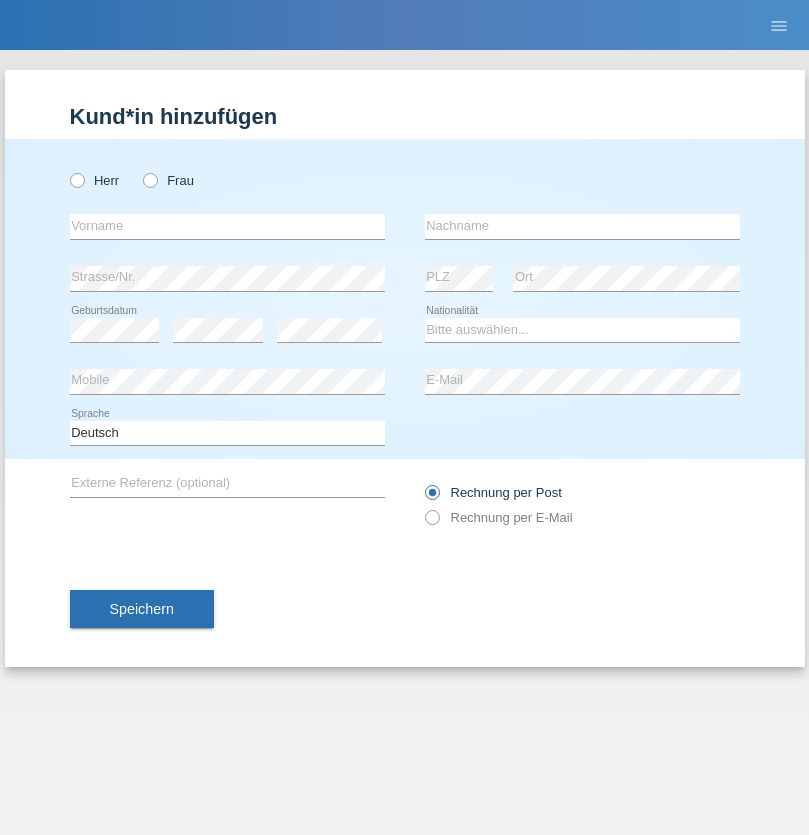 scroll, scrollTop: 0, scrollLeft: 0, axis: both 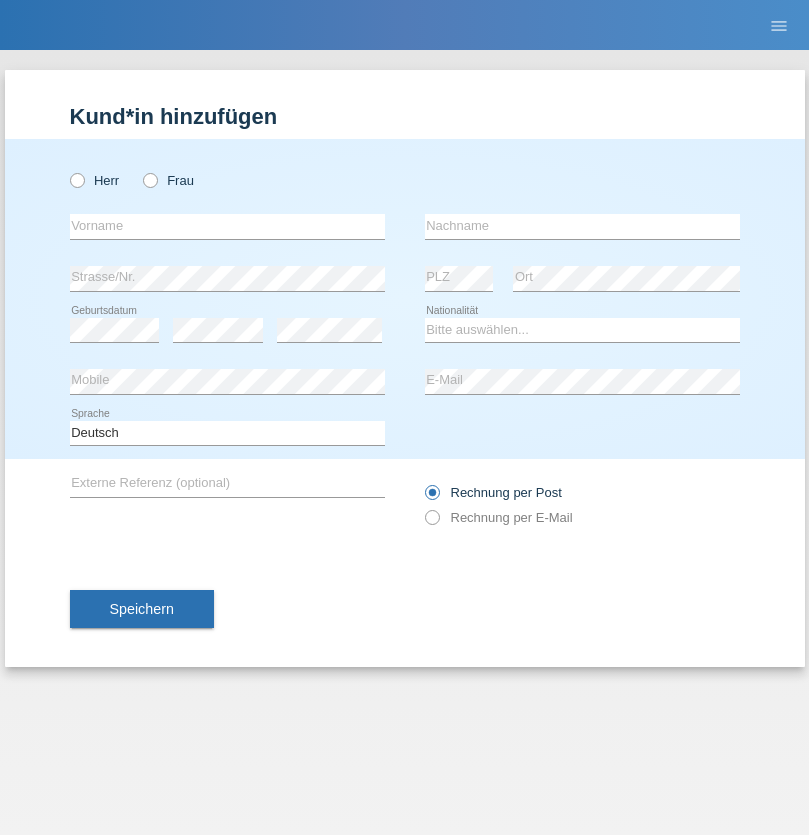 radio on "true" 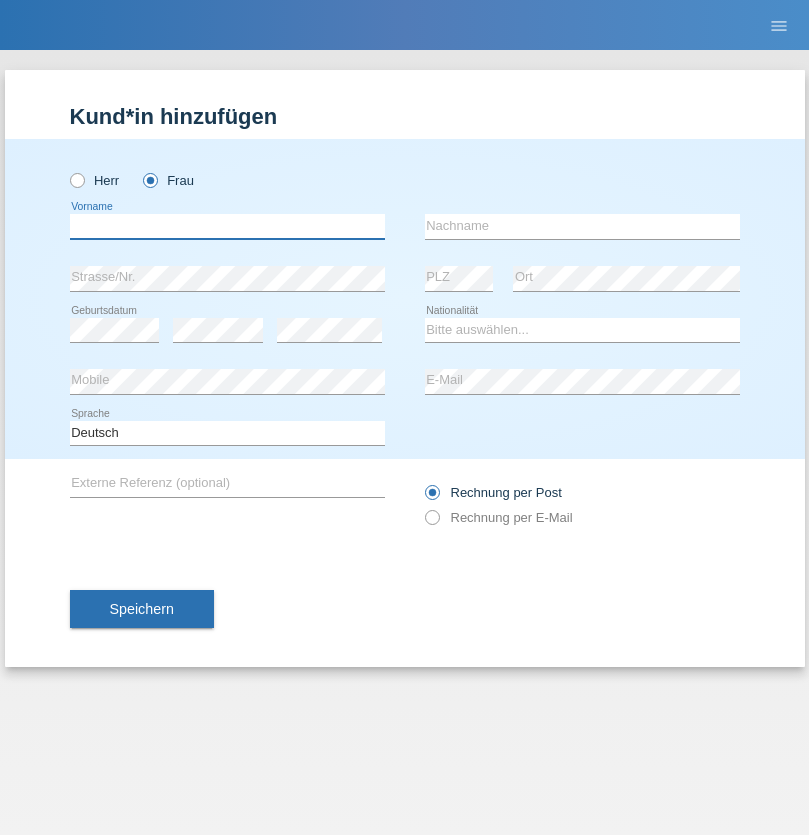 click at bounding box center [227, 226] 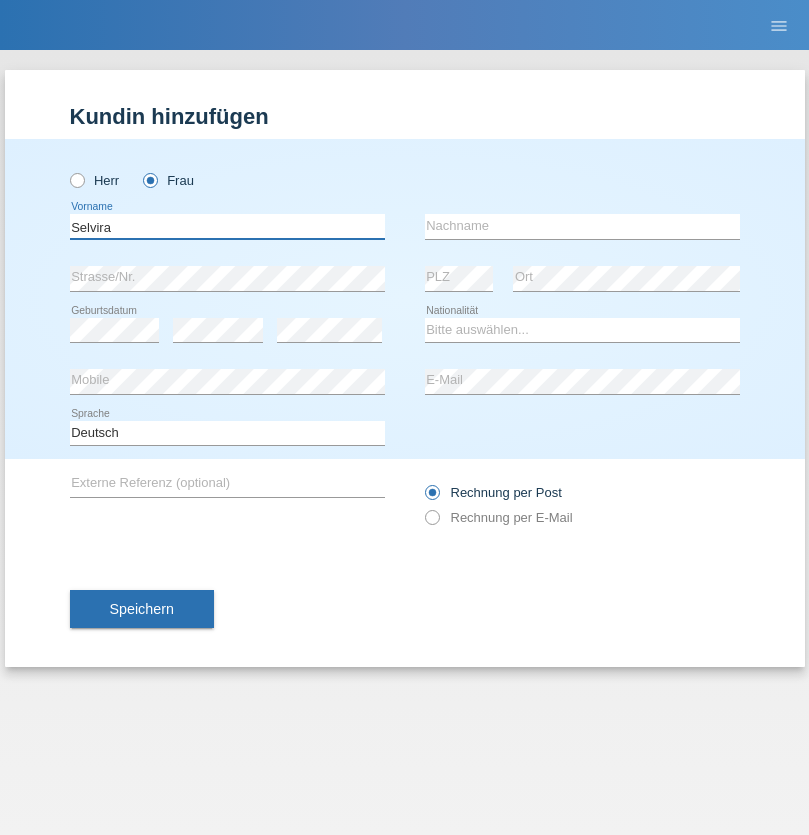 type on "Selvira" 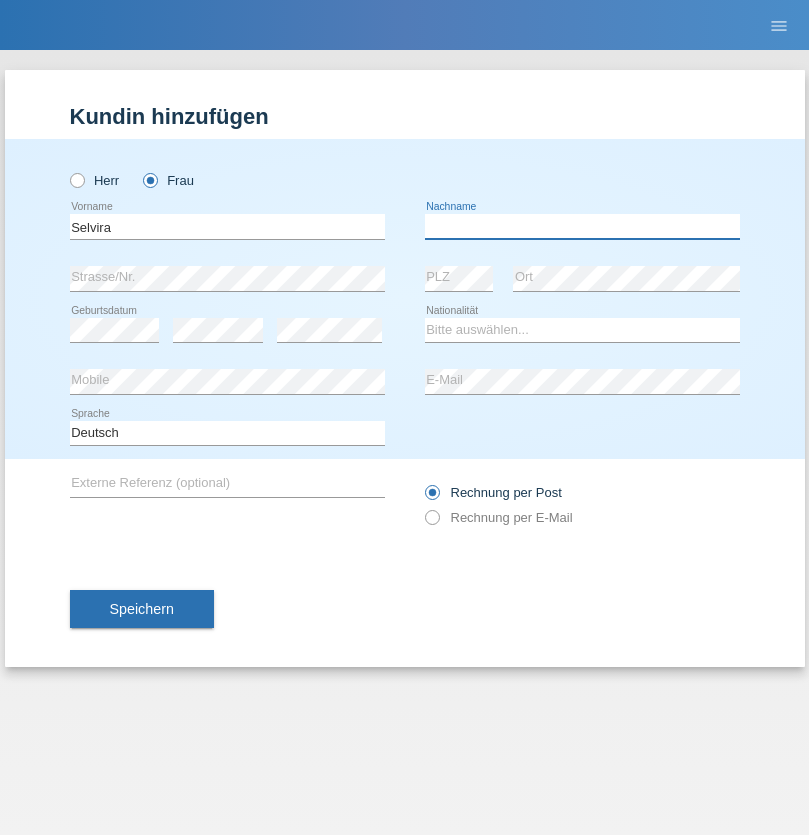 click at bounding box center (582, 226) 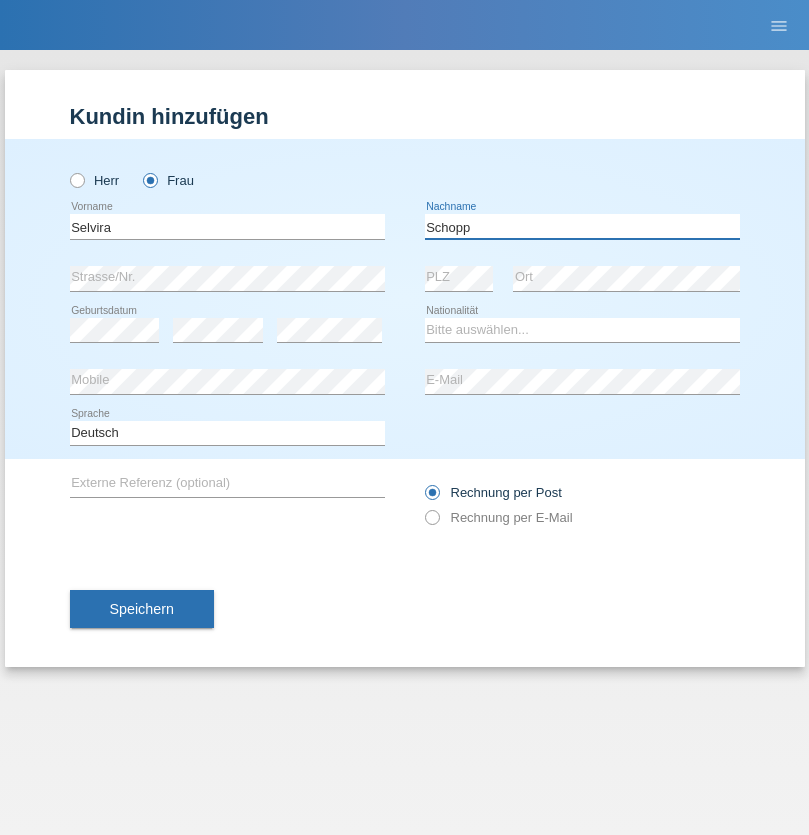type on "Schopp" 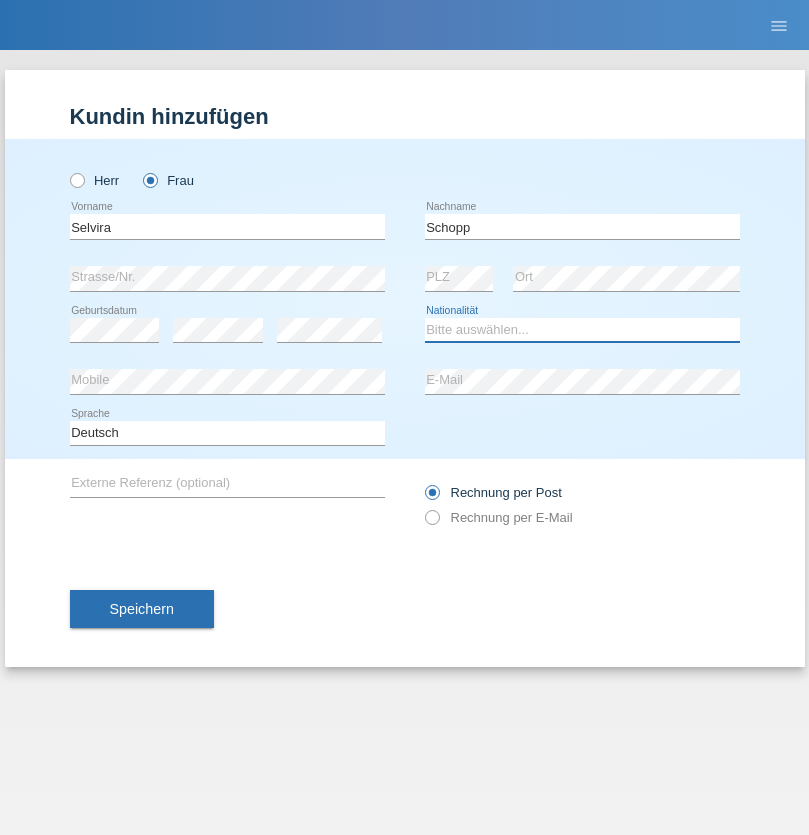 select on "CH" 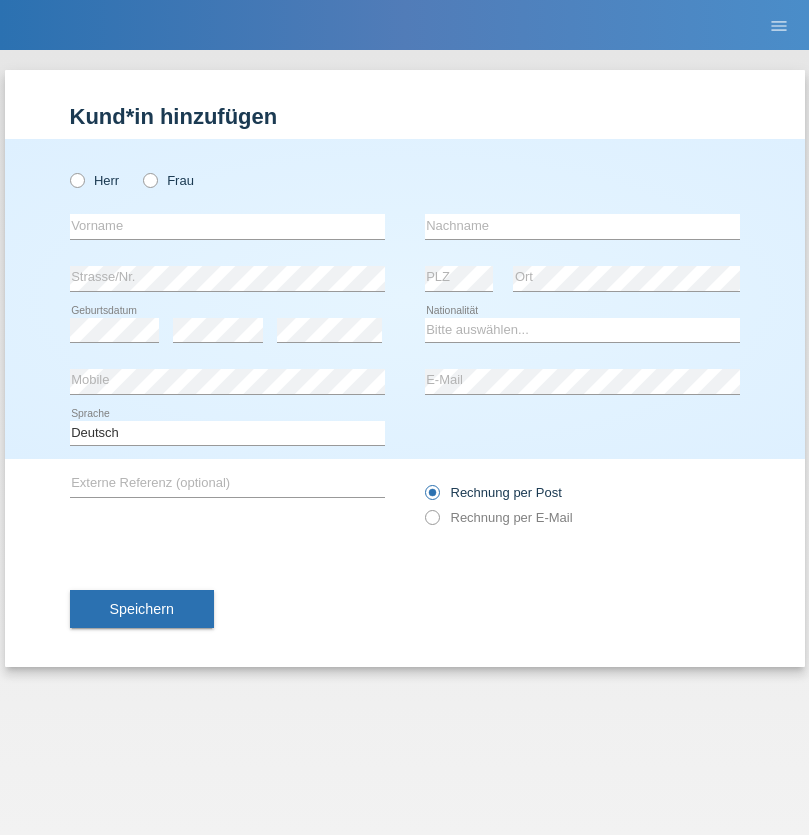 scroll, scrollTop: 0, scrollLeft: 0, axis: both 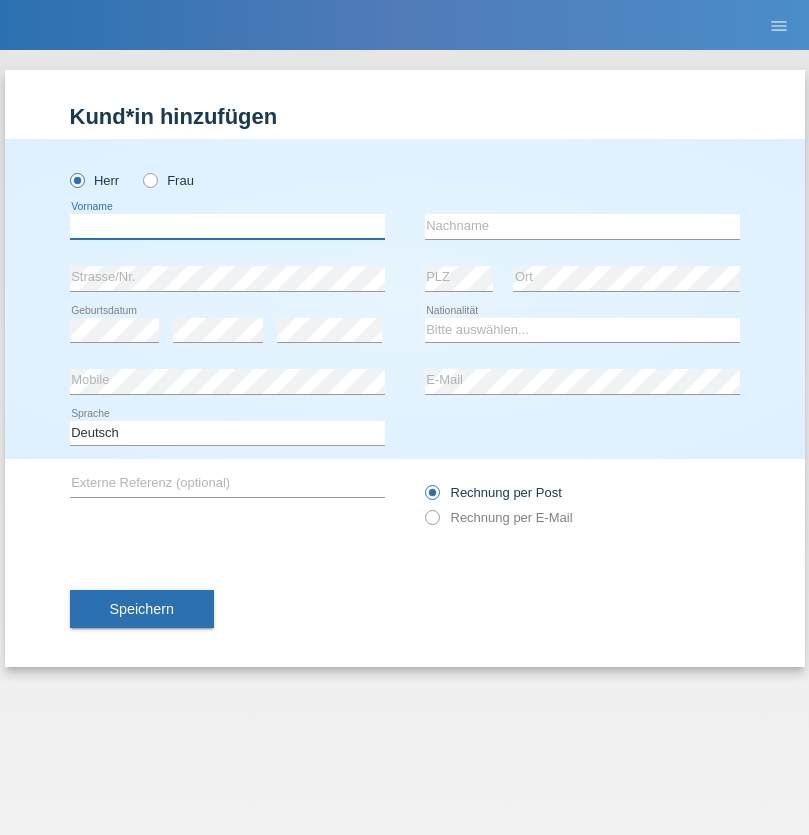 click at bounding box center [227, 226] 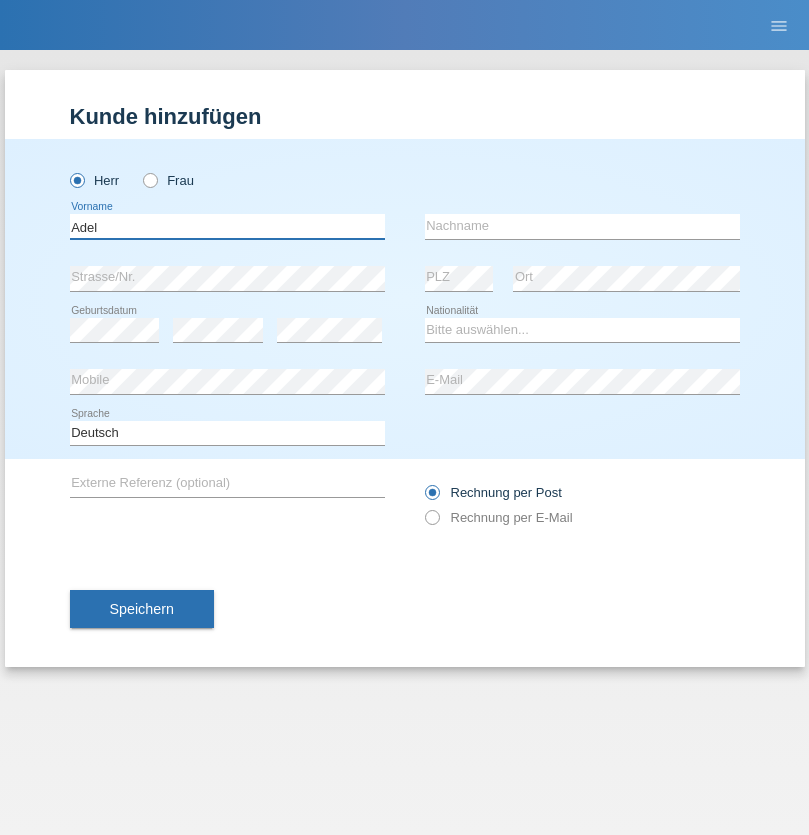 type on "Adel" 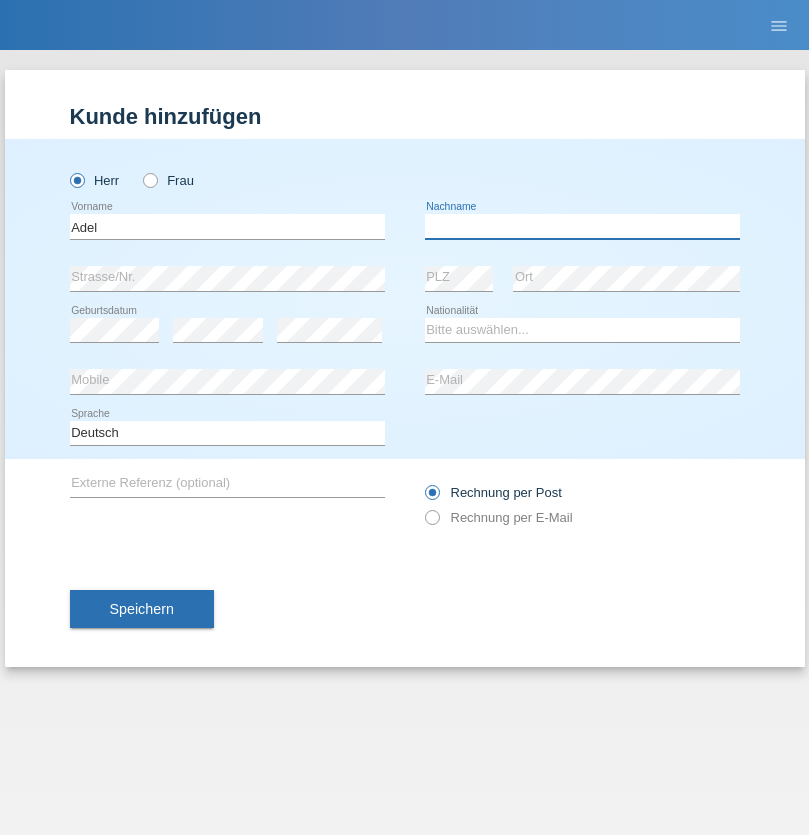 click at bounding box center [582, 226] 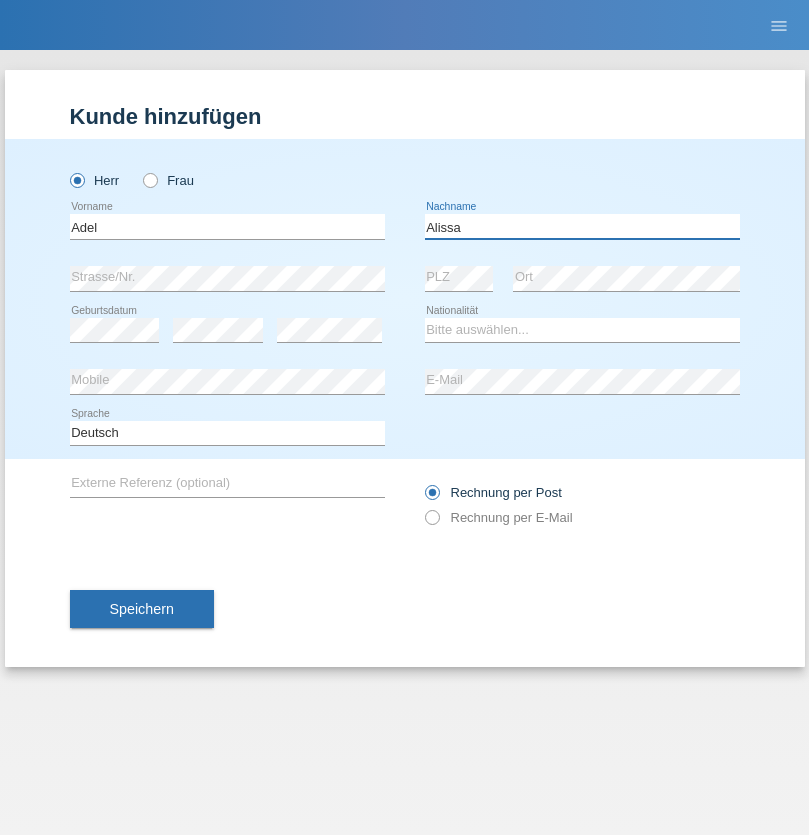 type on "Alissa" 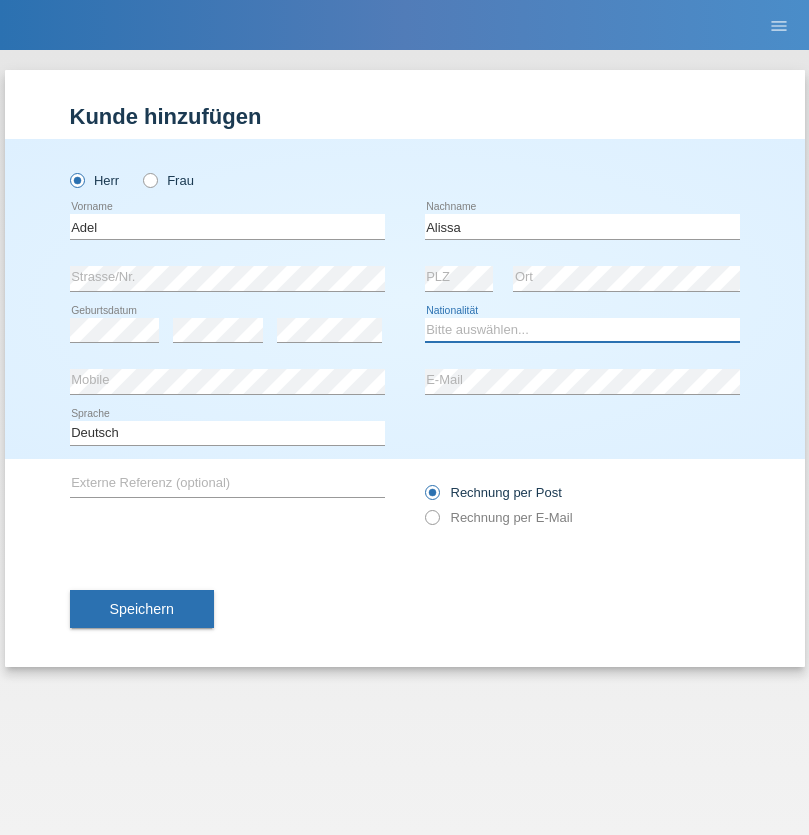 select on "SY" 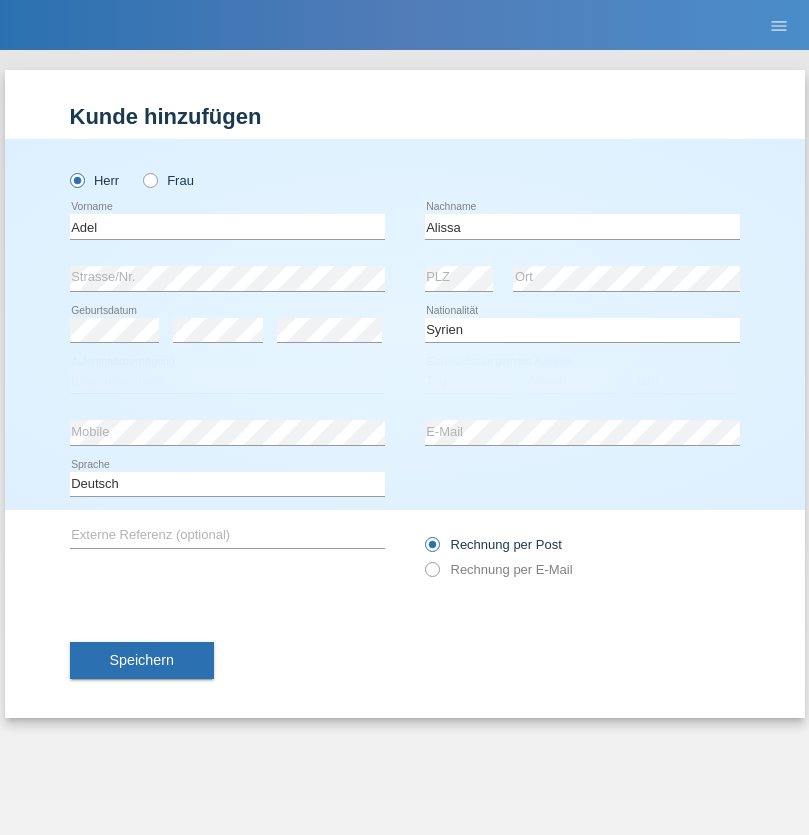 select on "C" 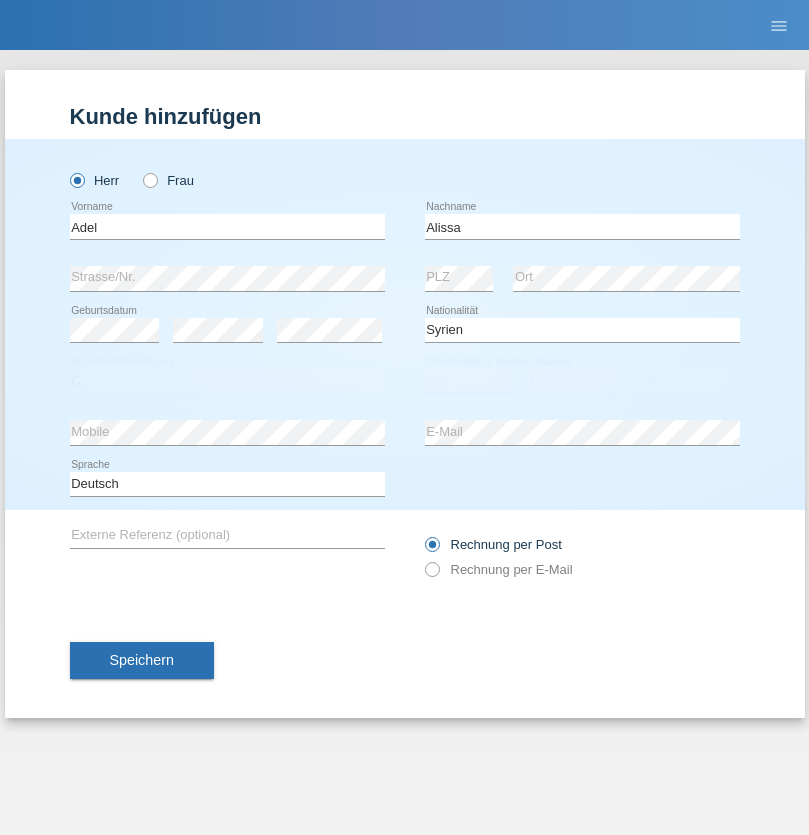 select on "20" 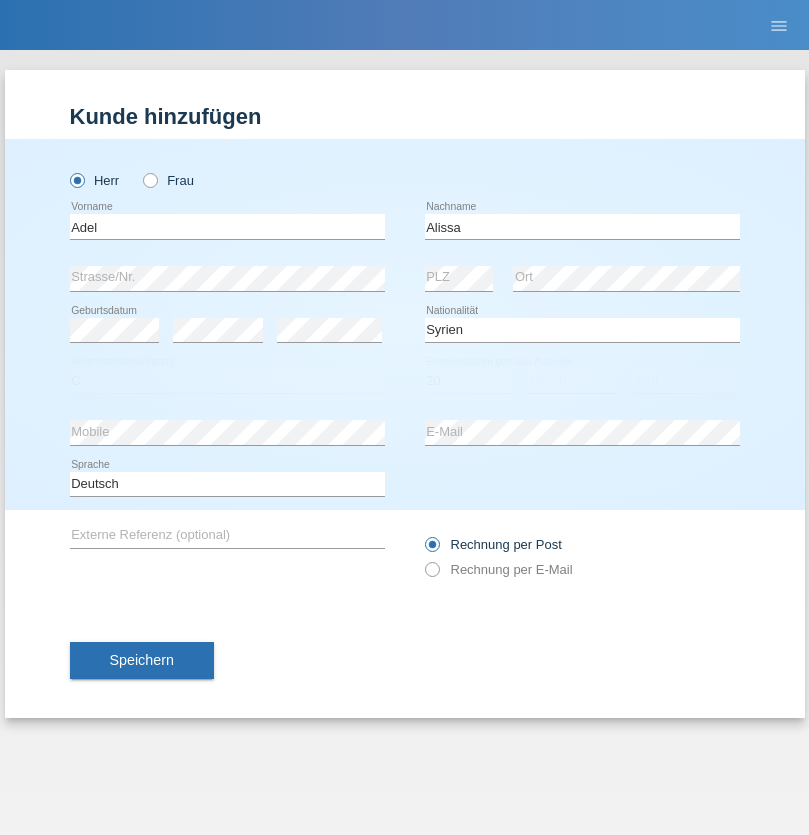 select on "09" 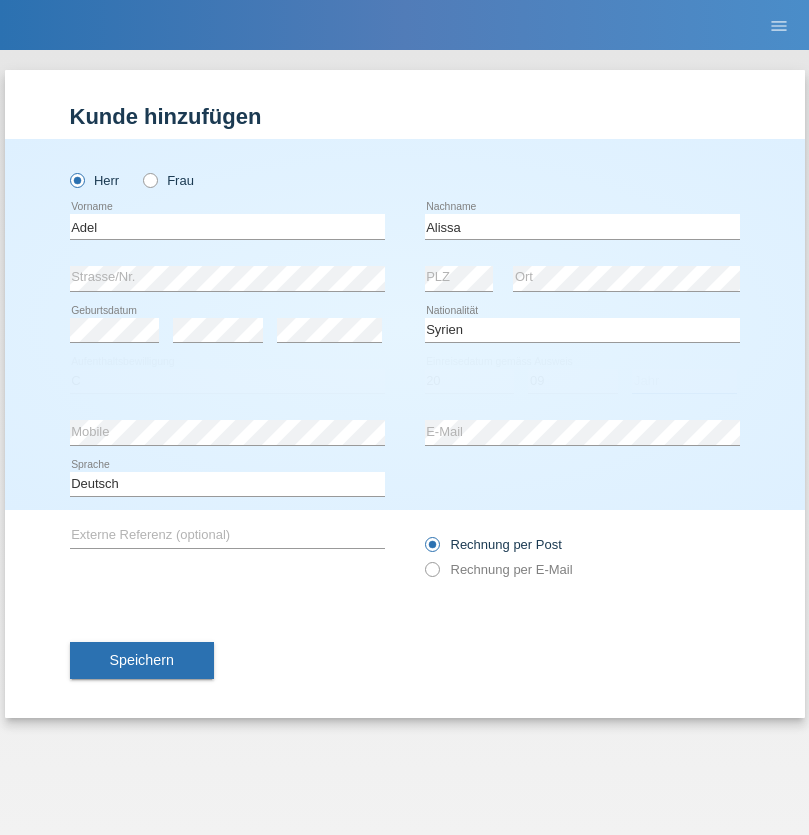 select on "2018" 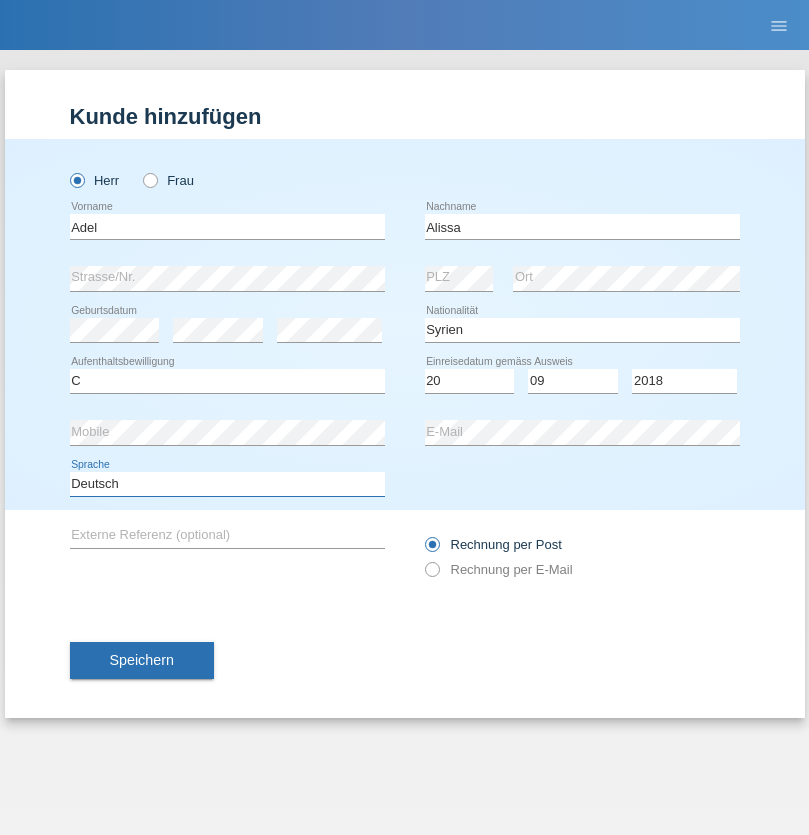 select on "en" 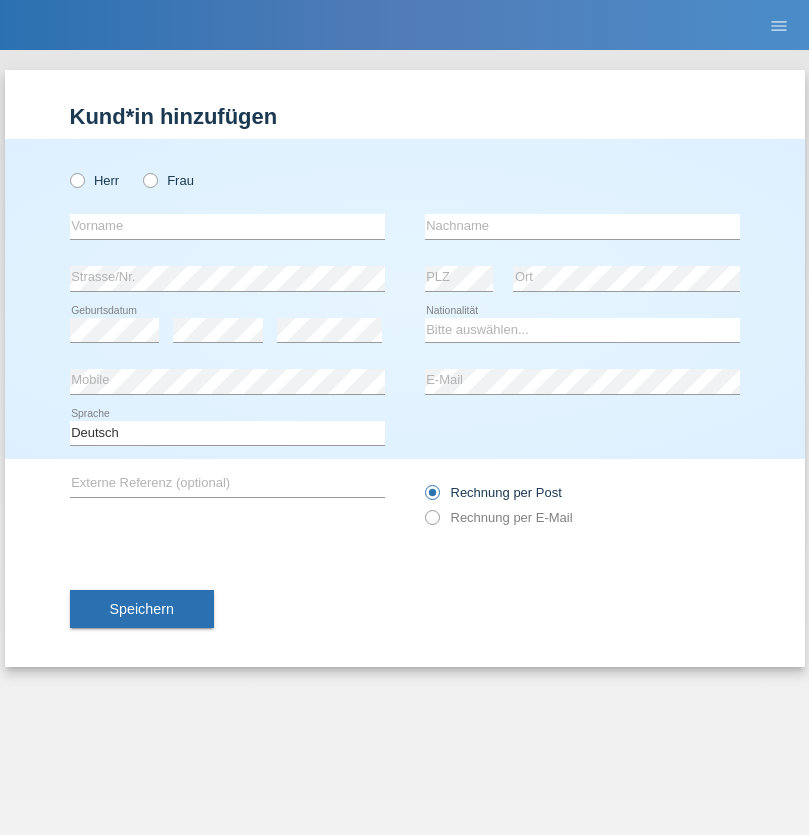 scroll, scrollTop: 0, scrollLeft: 0, axis: both 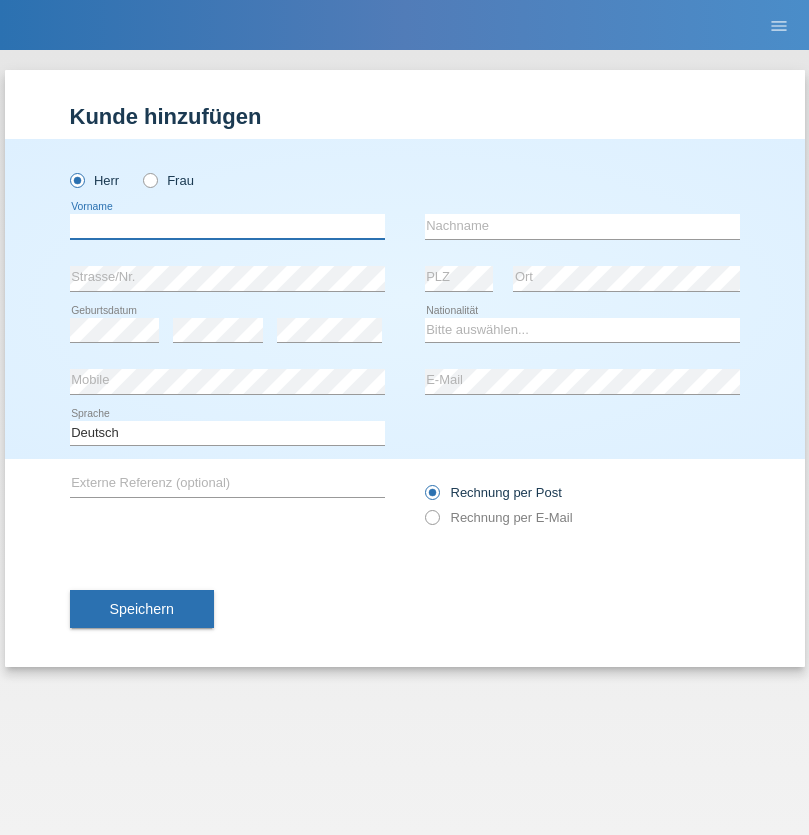 click at bounding box center (227, 226) 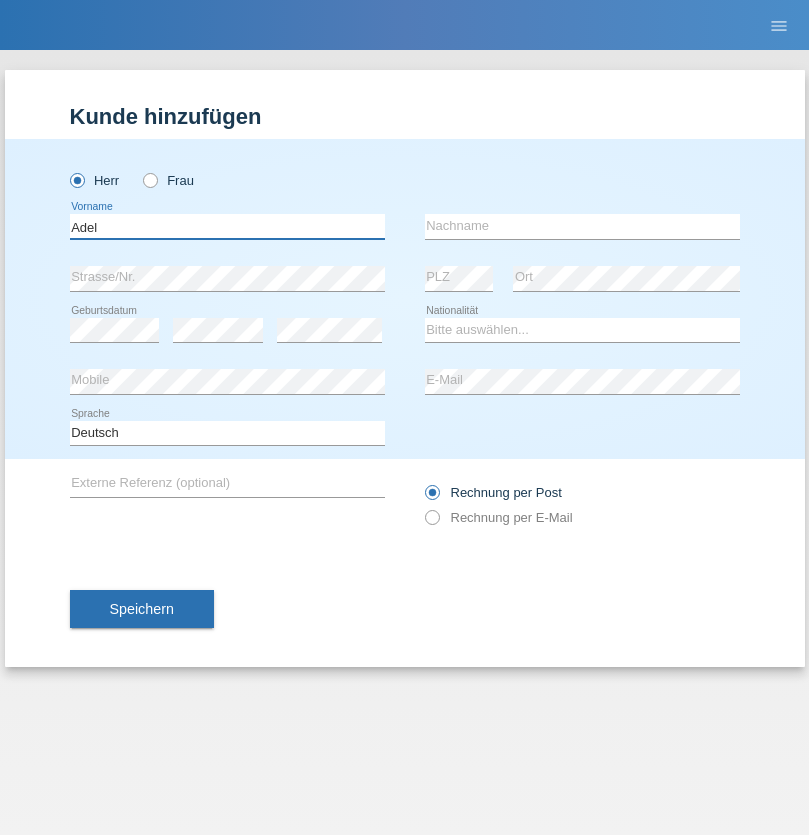 type on "Adel" 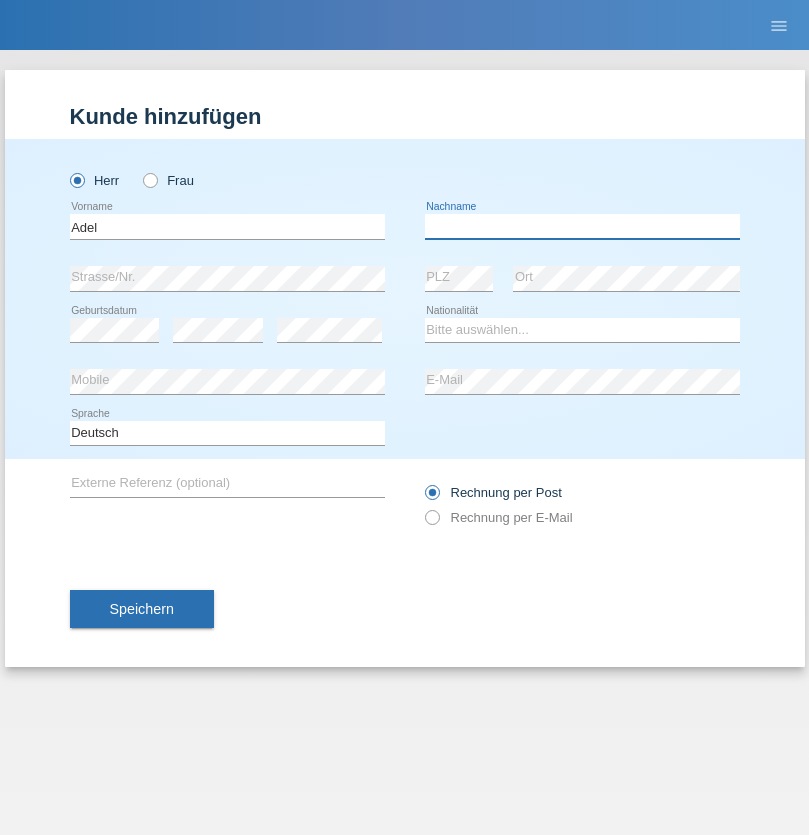 click at bounding box center (582, 226) 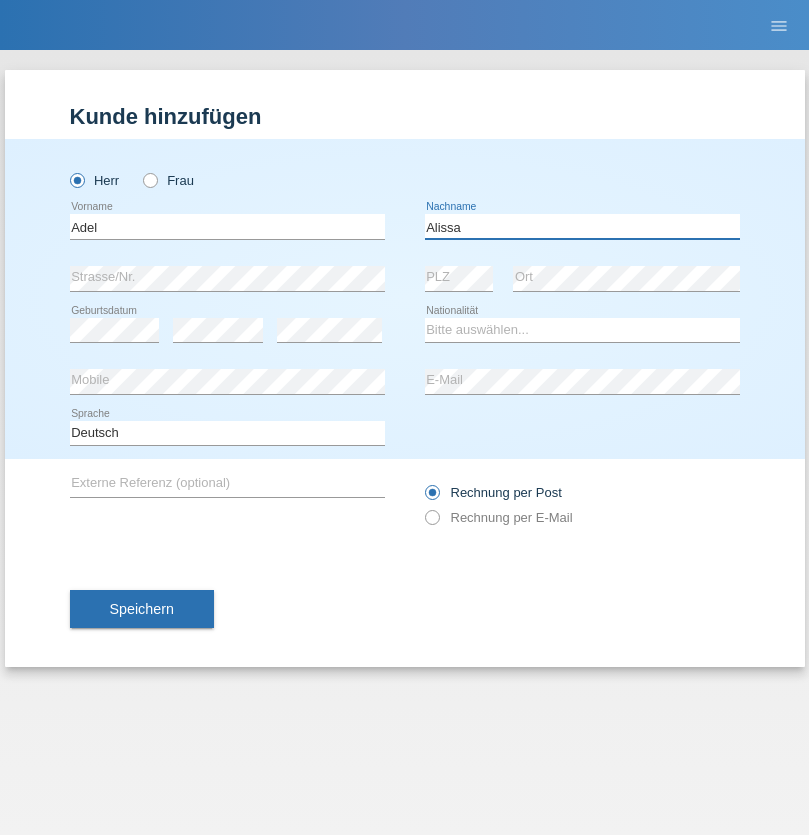 type on "Alissa" 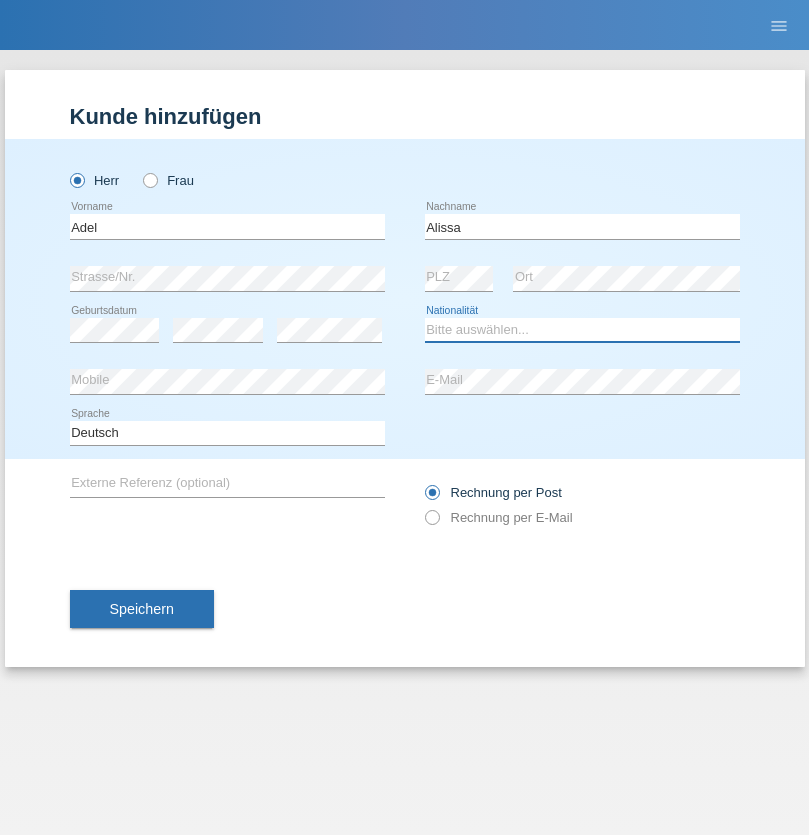 select on "SY" 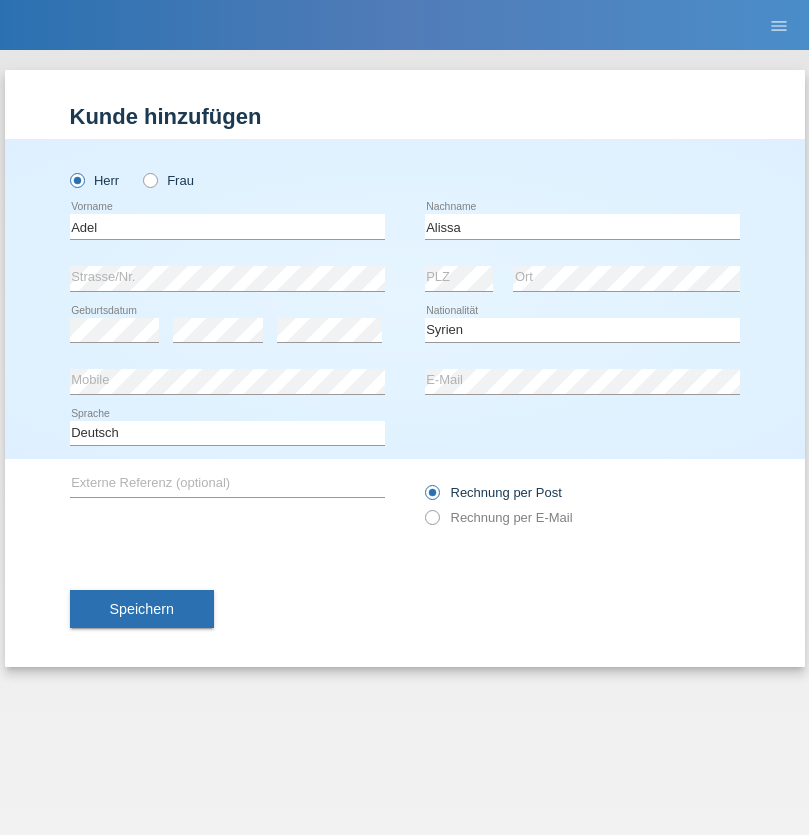 select on "C" 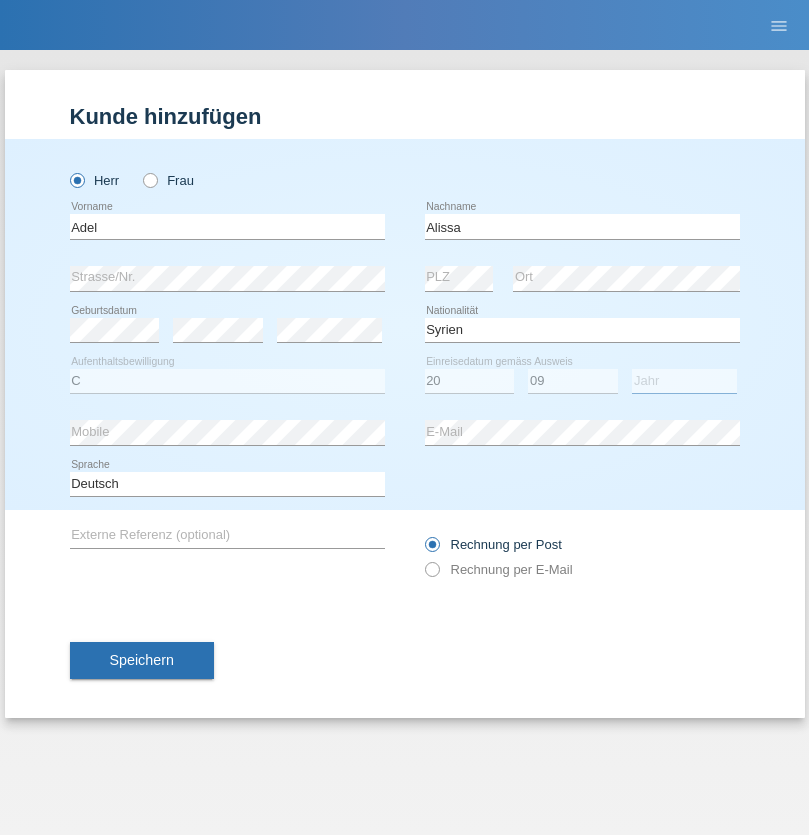 select on "2018" 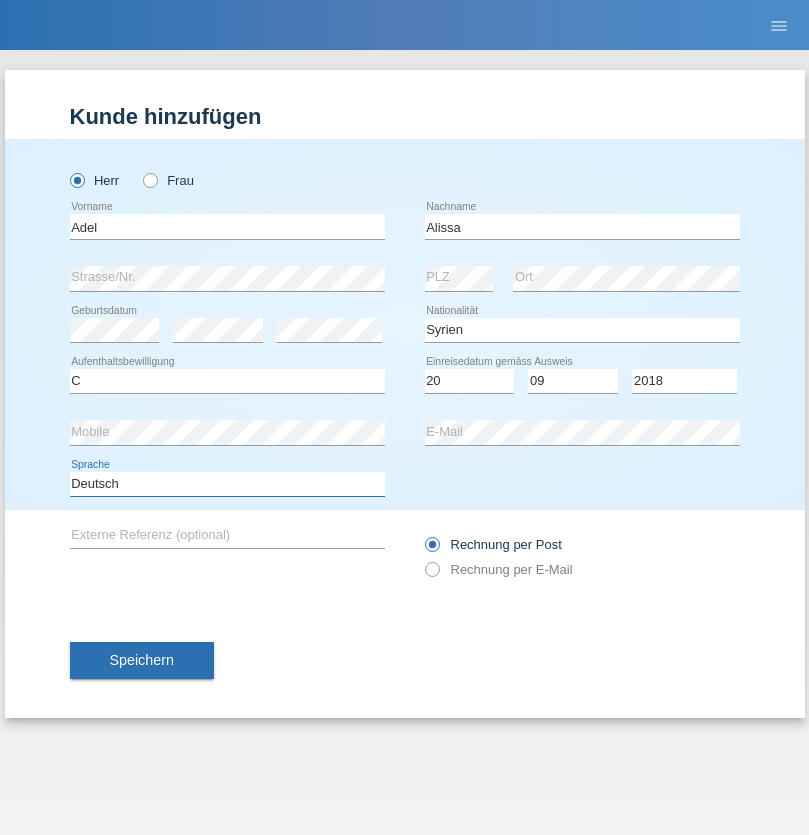 select on "en" 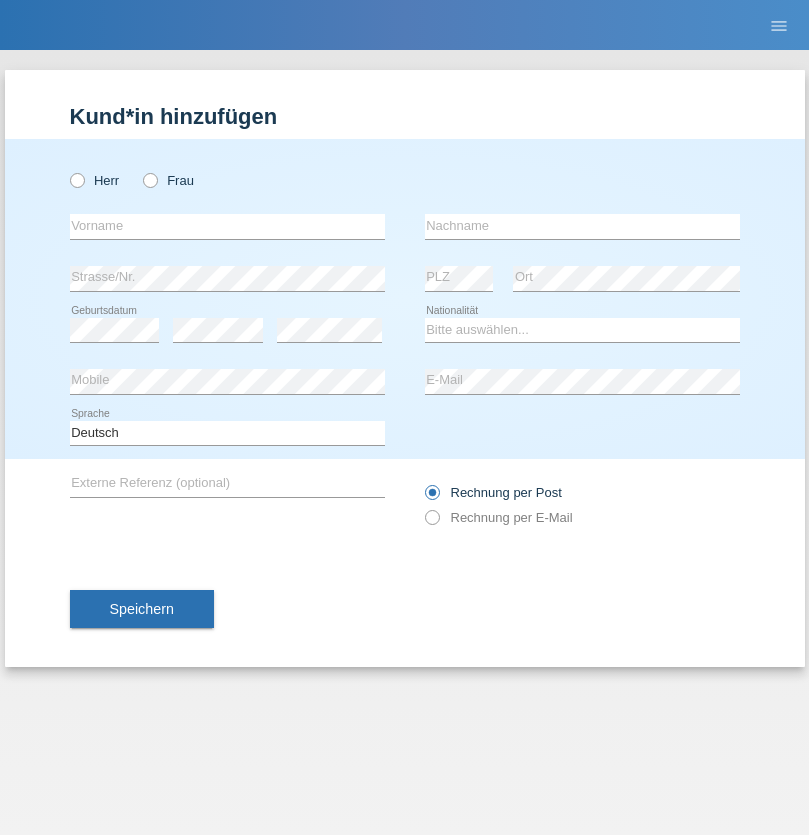 scroll, scrollTop: 0, scrollLeft: 0, axis: both 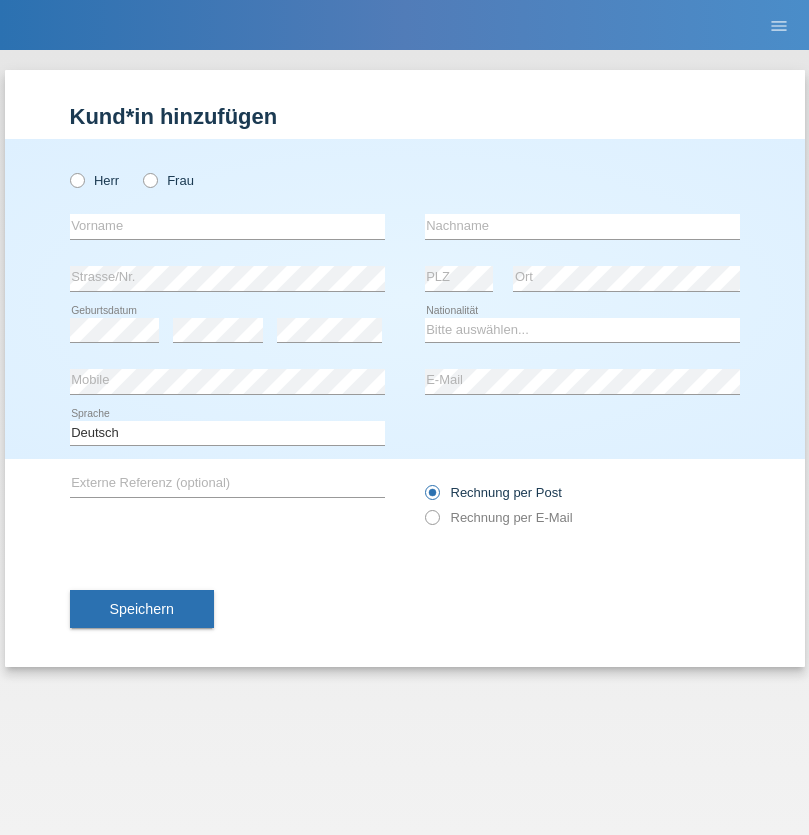 radio on "true" 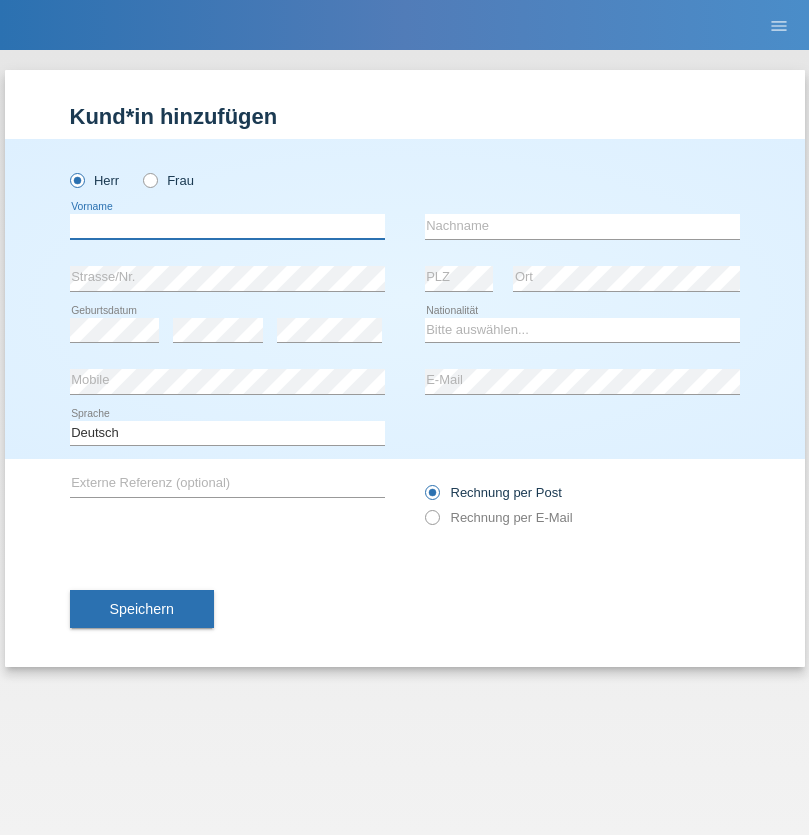 click at bounding box center (227, 226) 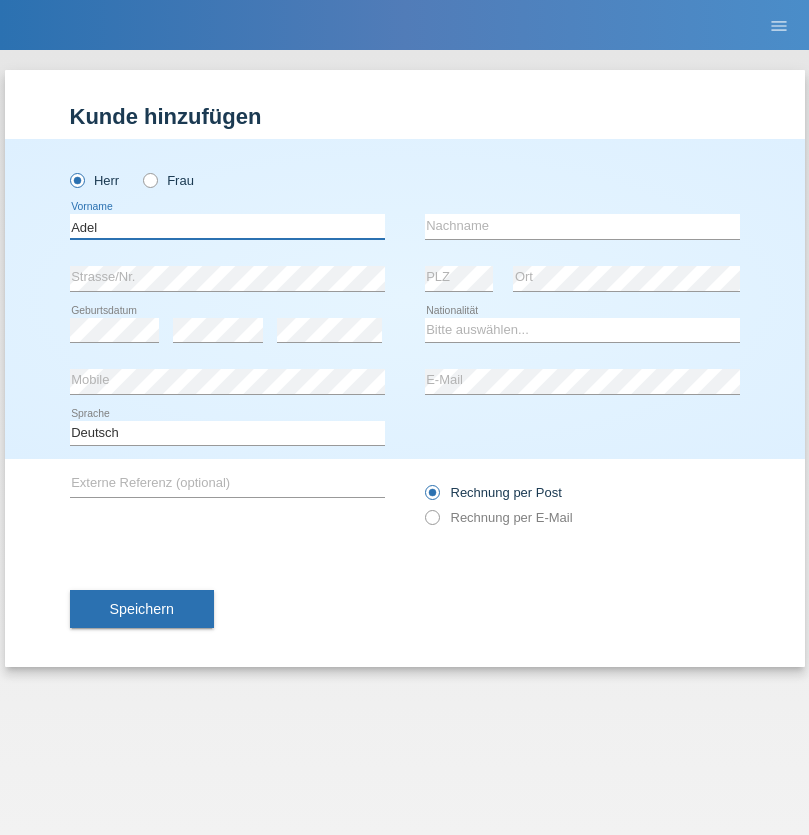 type on "Adel" 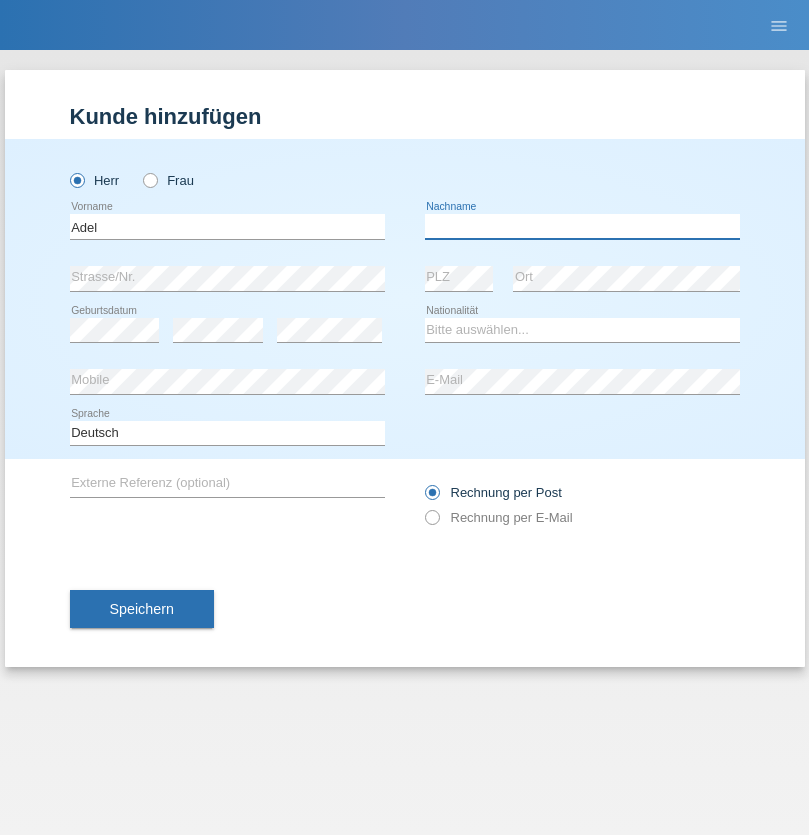 click at bounding box center [582, 226] 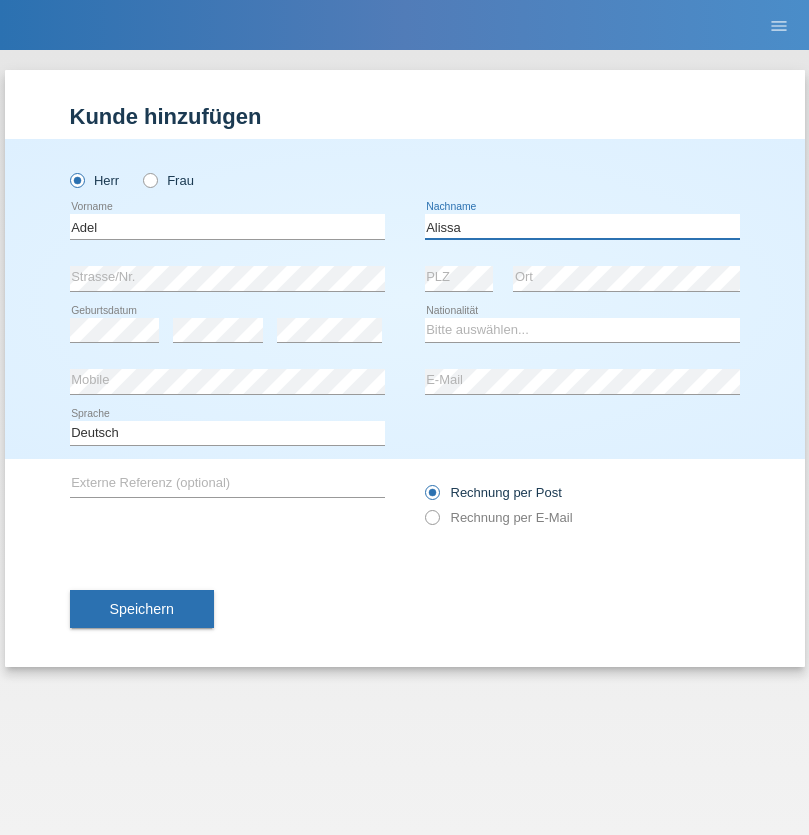 type on "Alissa" 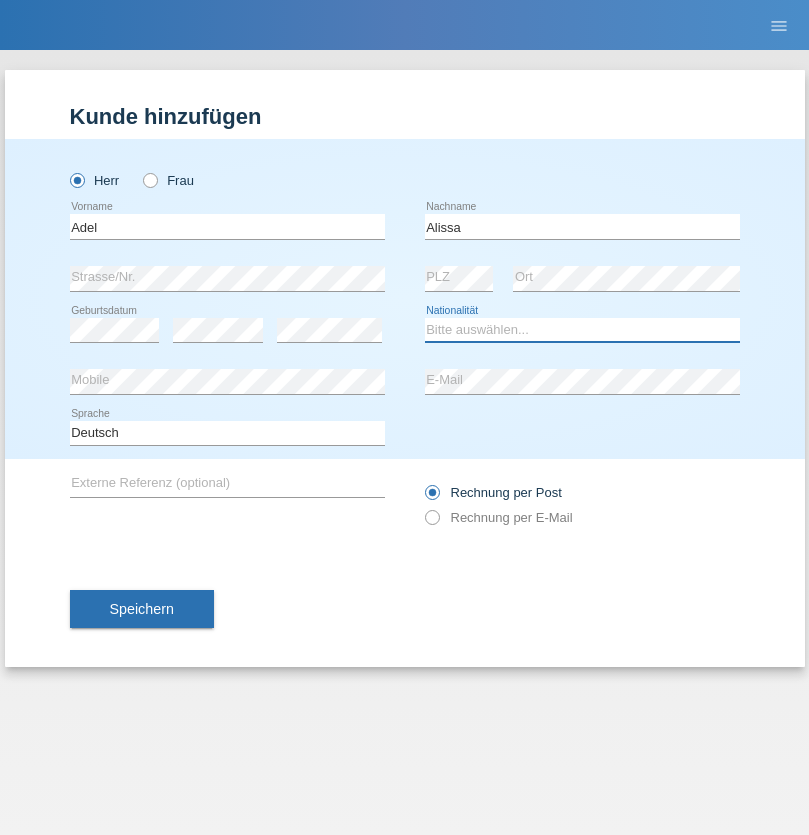 select on "SY" 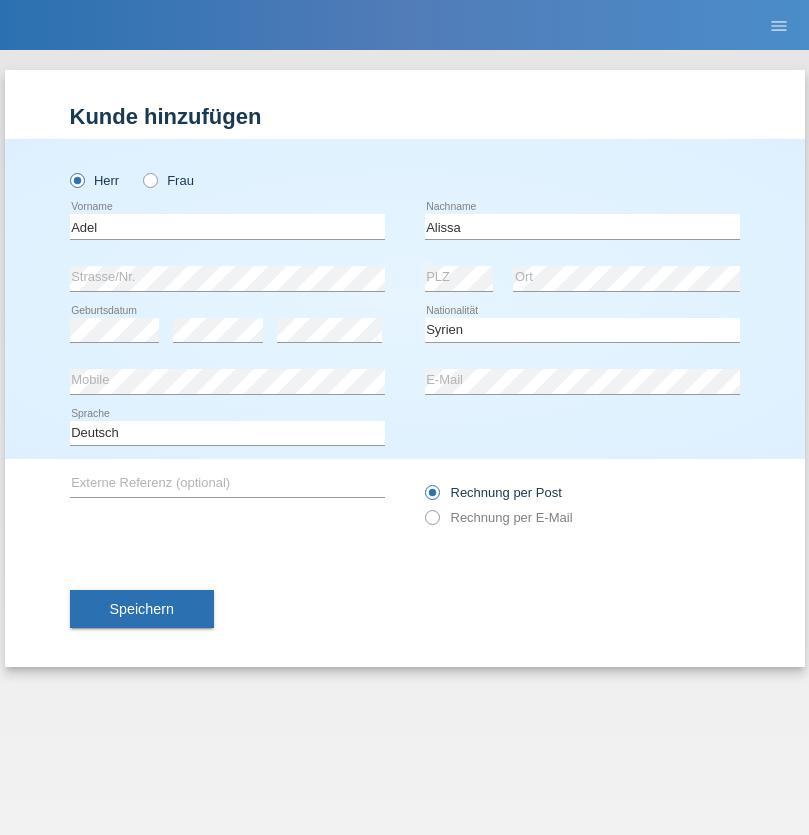 select on "C" 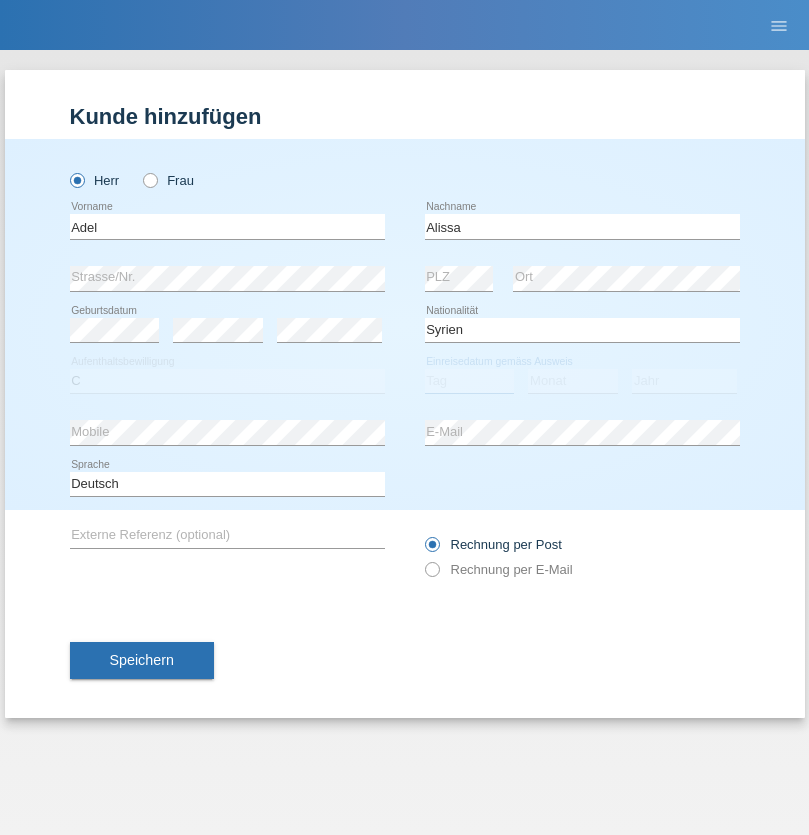 select on "20" 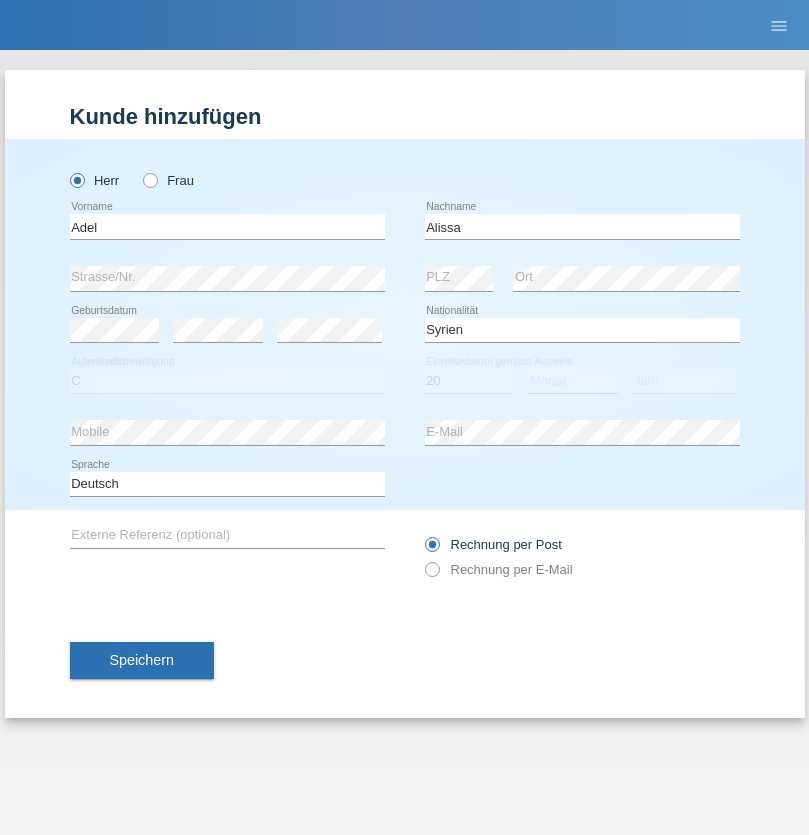 select on "09" 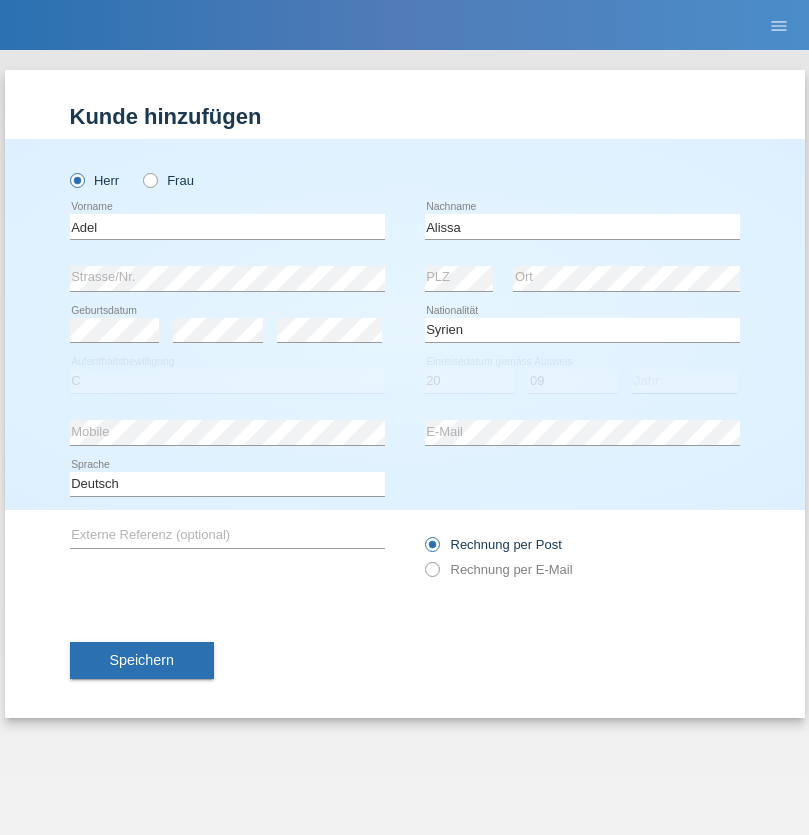 select on "2018" 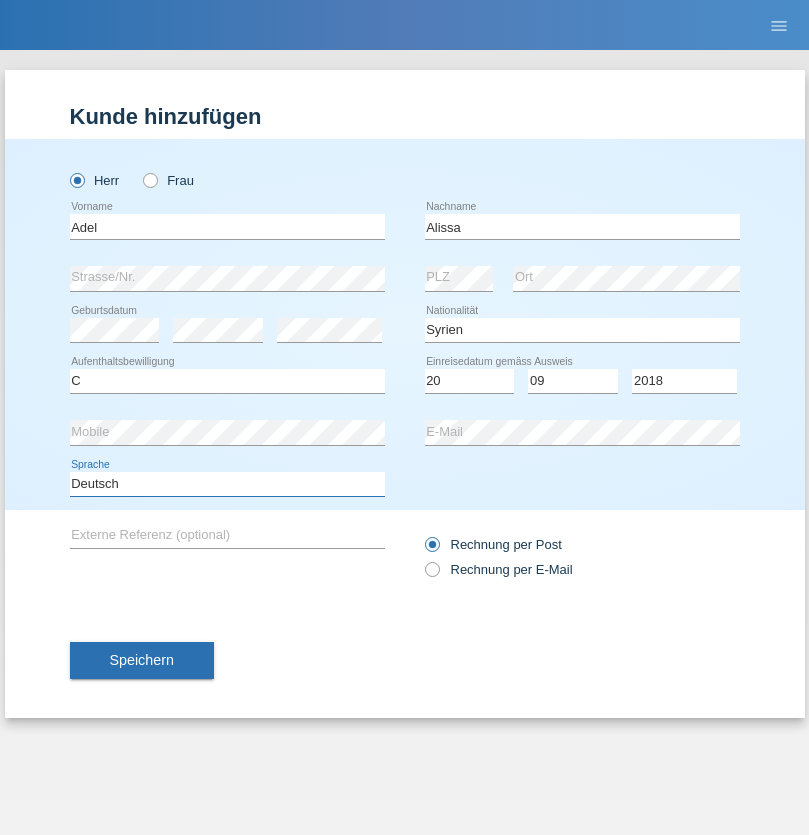 select on "en" 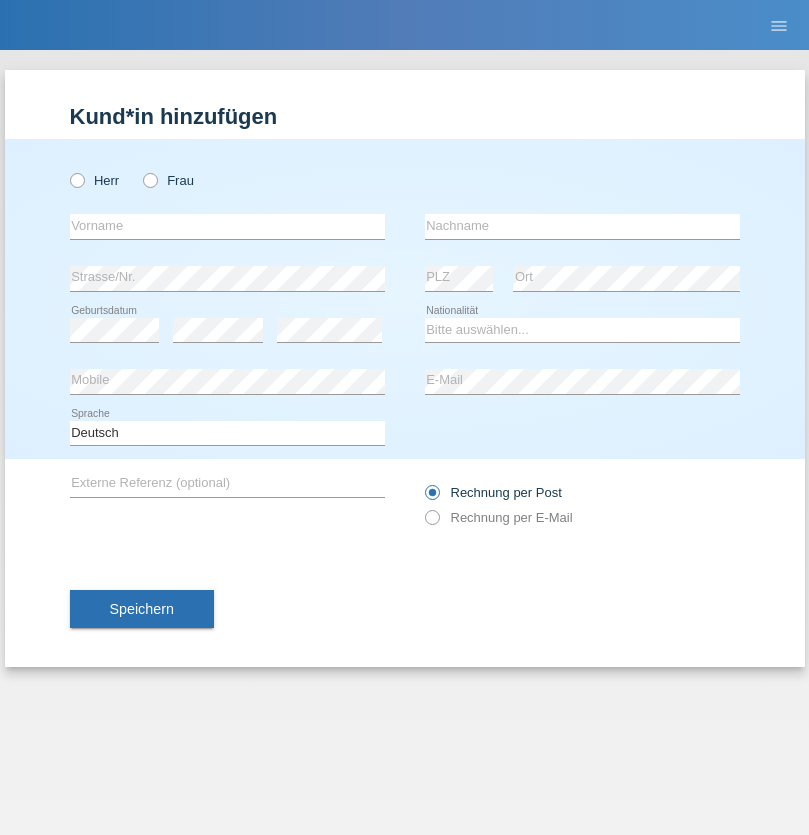 scroll, scrollTop: 0, scrollLeft: 0, axis: both 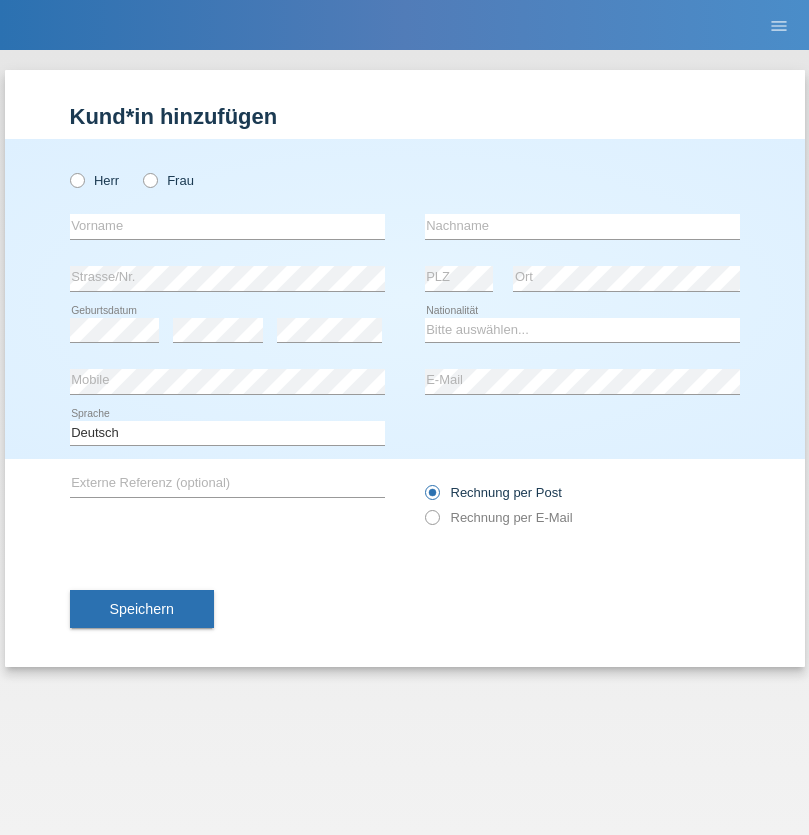 radio on "true" 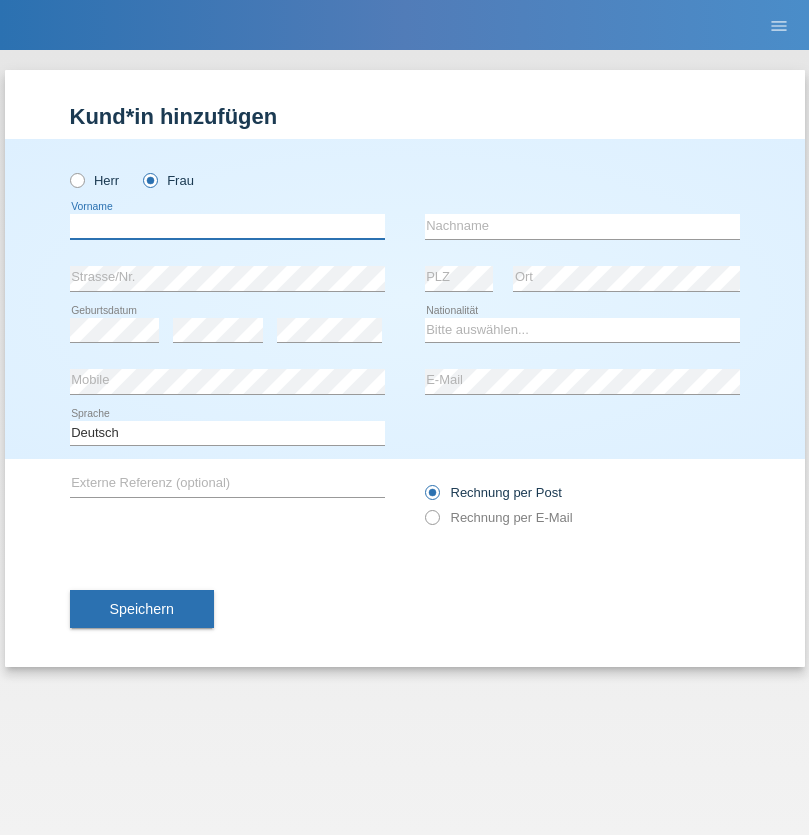 click at bounding box center (227, 226) 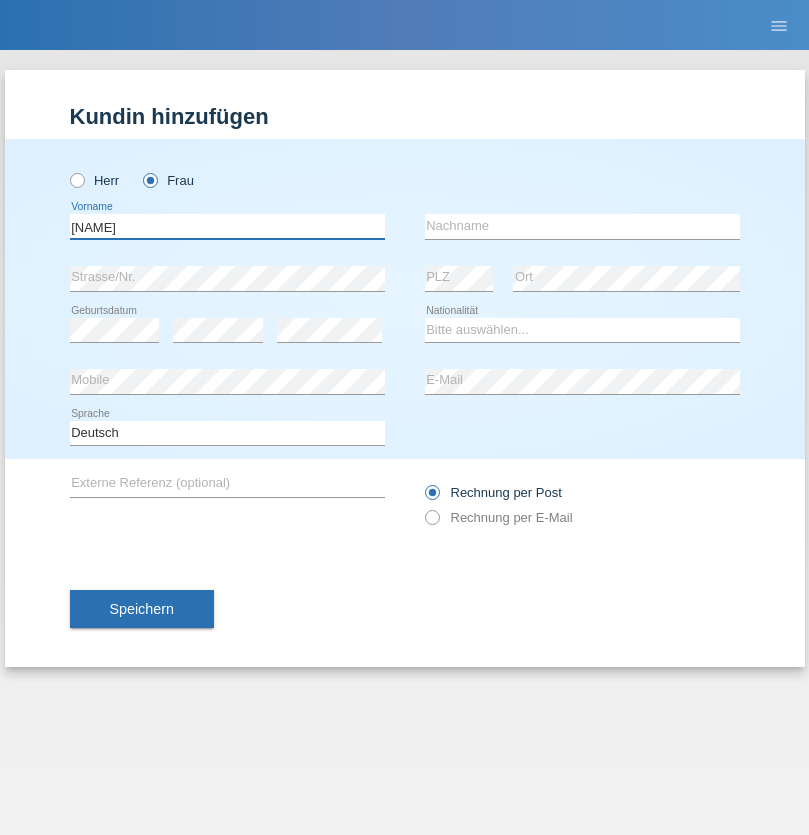 type on "[NAME]" 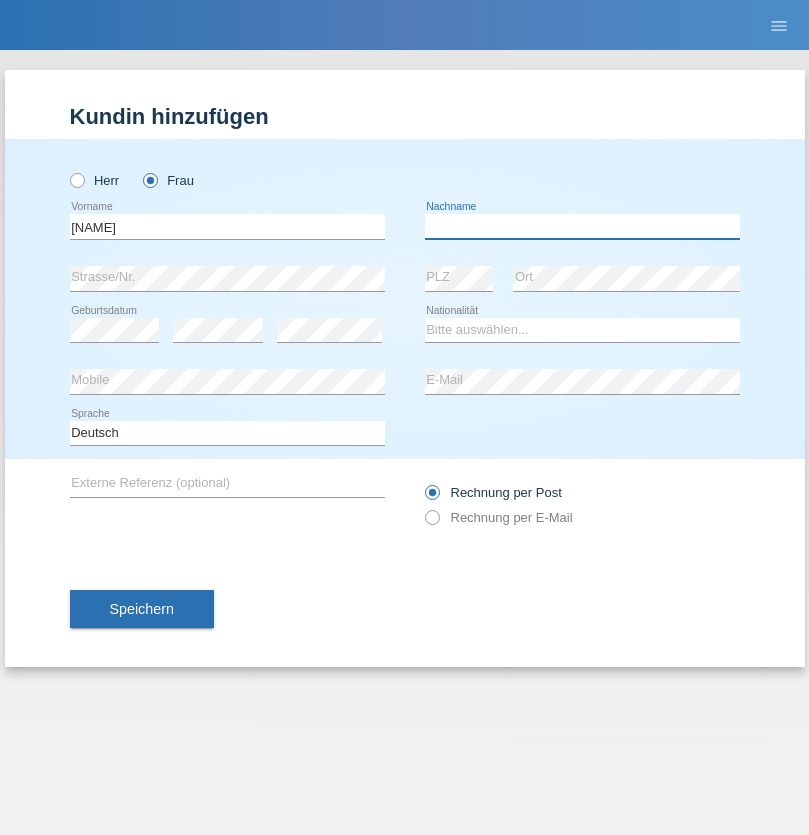 click at bounding box center [582, 226] 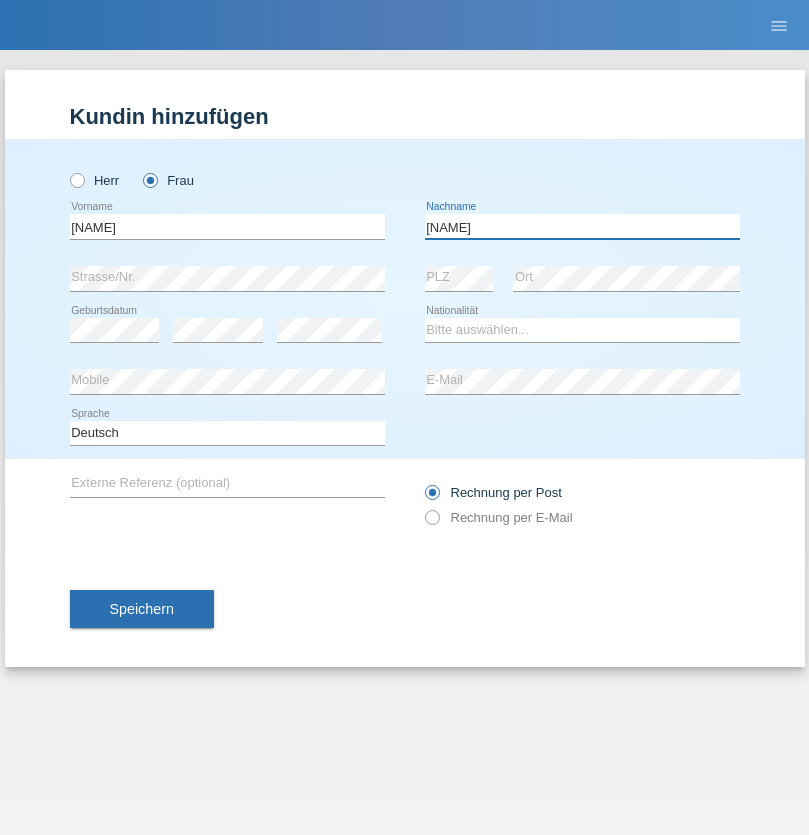 type on "[NAME]" 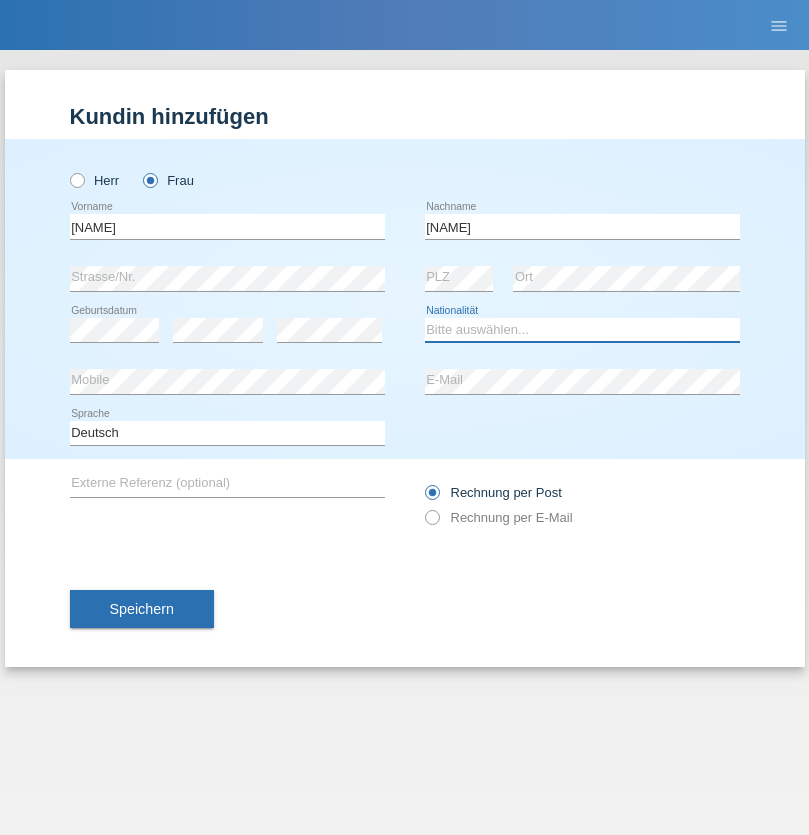 select on "PT" 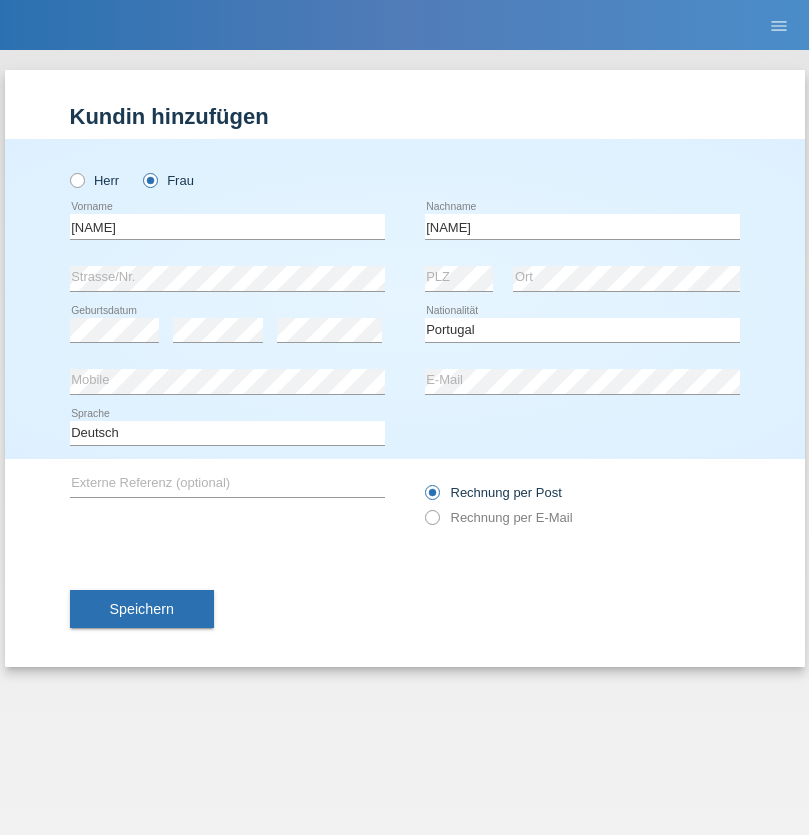 select on "C" 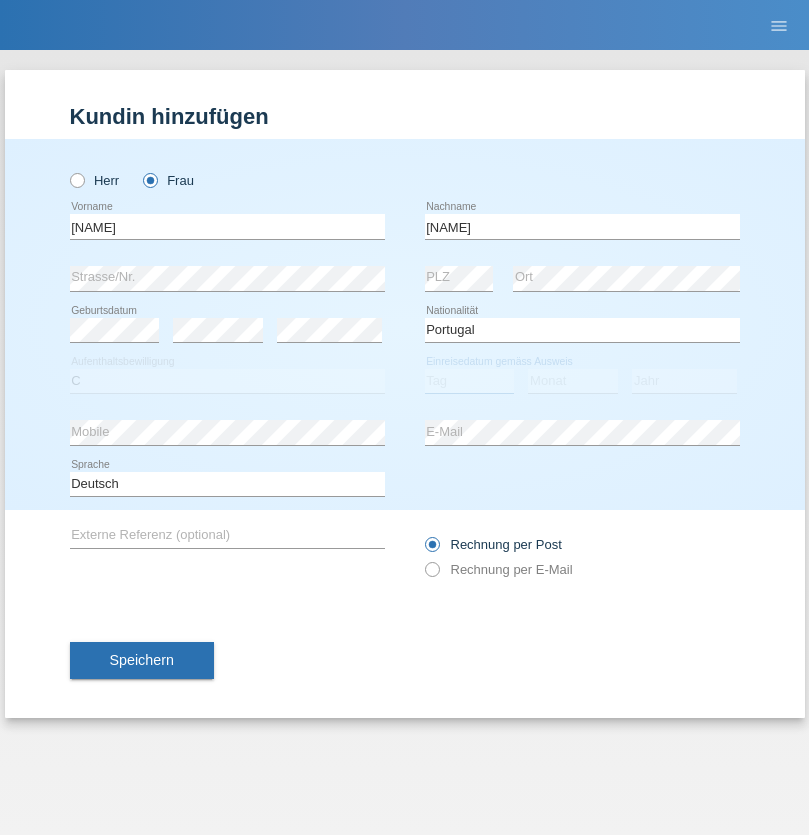 select on "27" 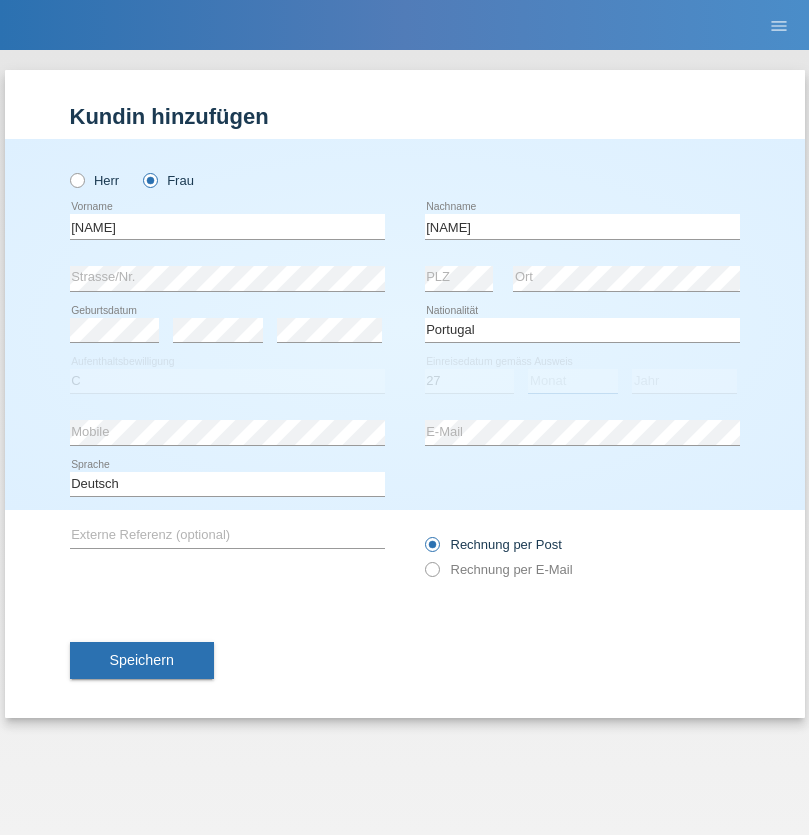 select on "08" 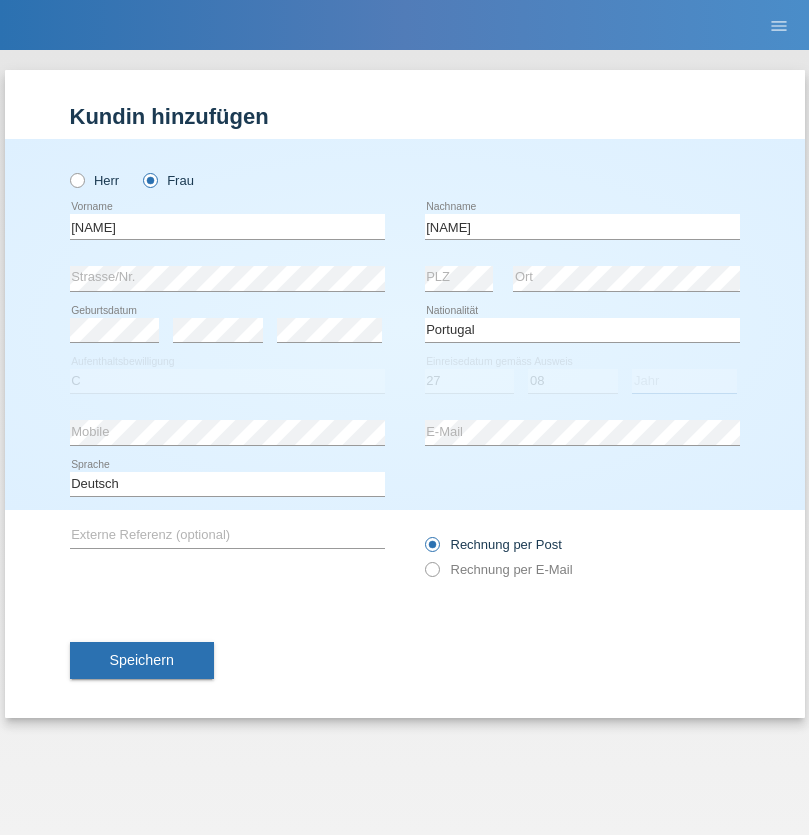 select on "2013" 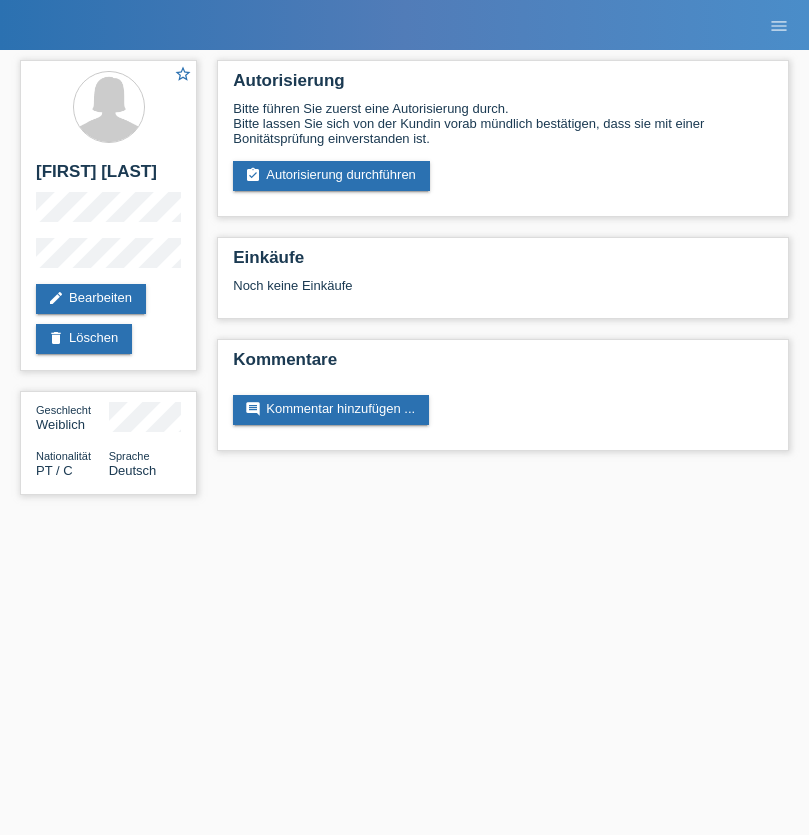 scroll, scrollTop: 0, scrollLeft: 0, axis: both 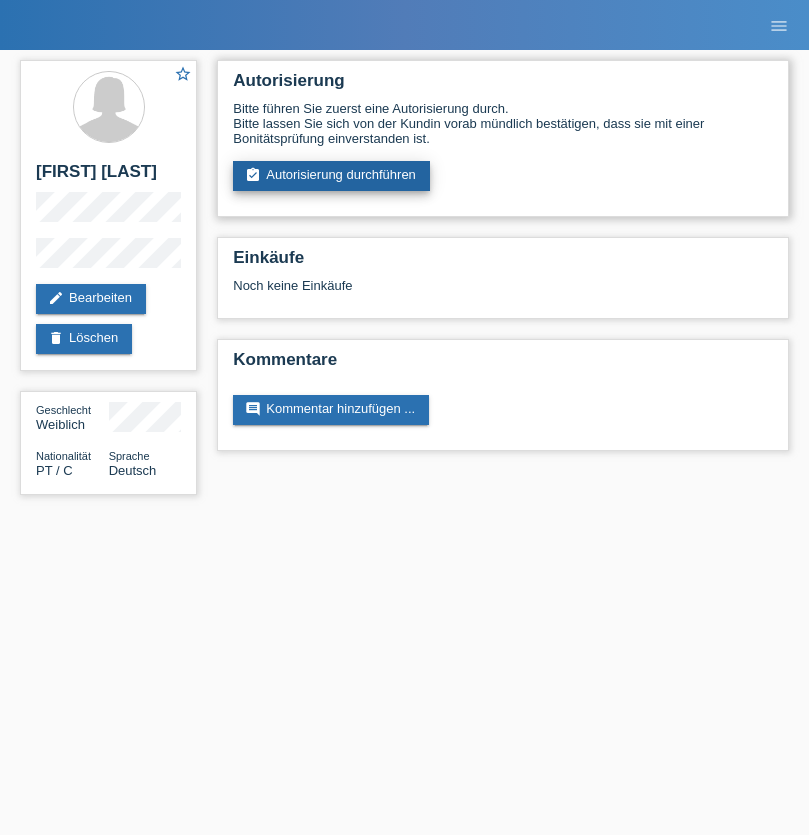 click on "assignment_turned_in  Autorisierung durchführen" at bounding box center [331, 176] 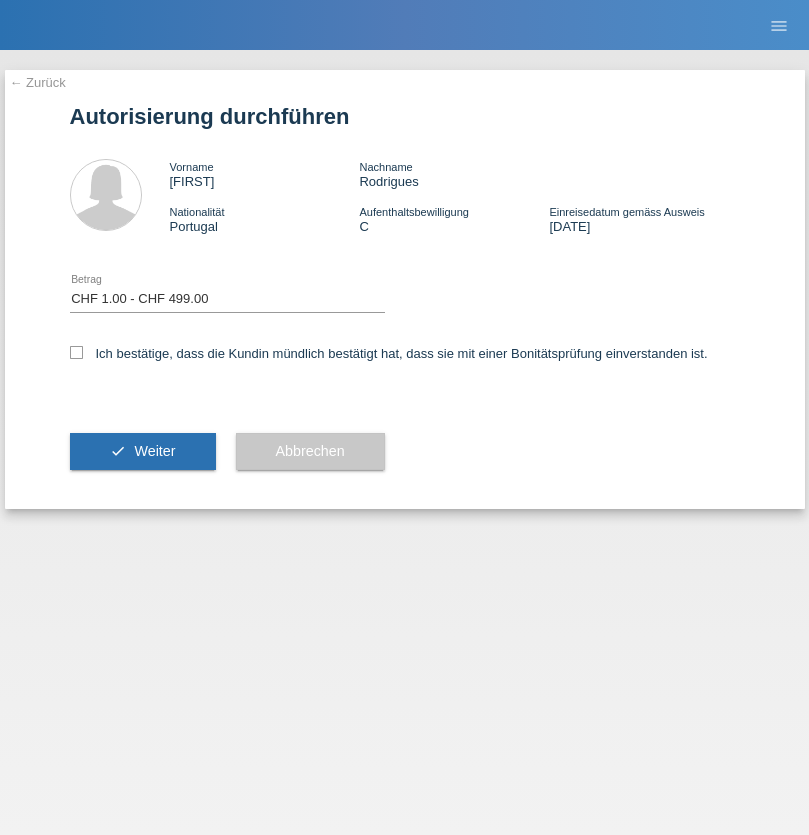 select on "1" 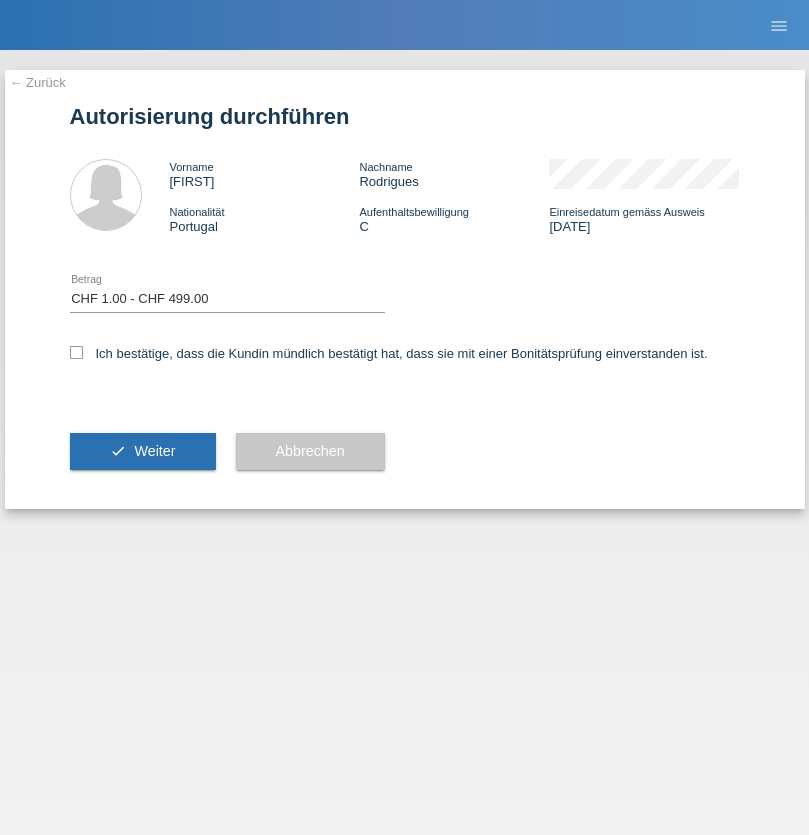 checkbox on "true" 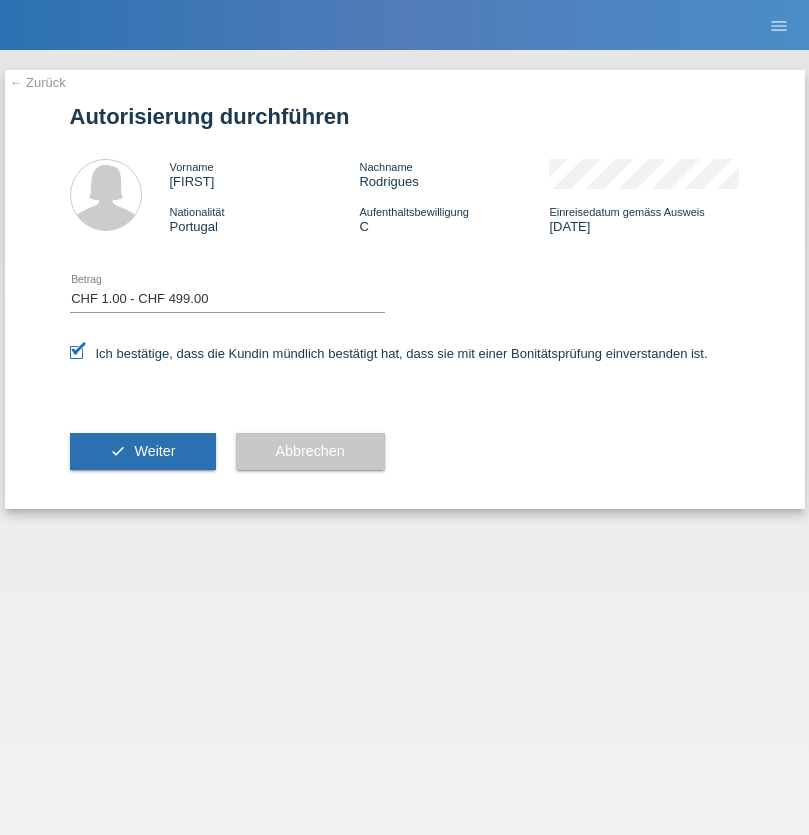 scroll, scrollTop: 0, scrollLeft: 0, axis: both 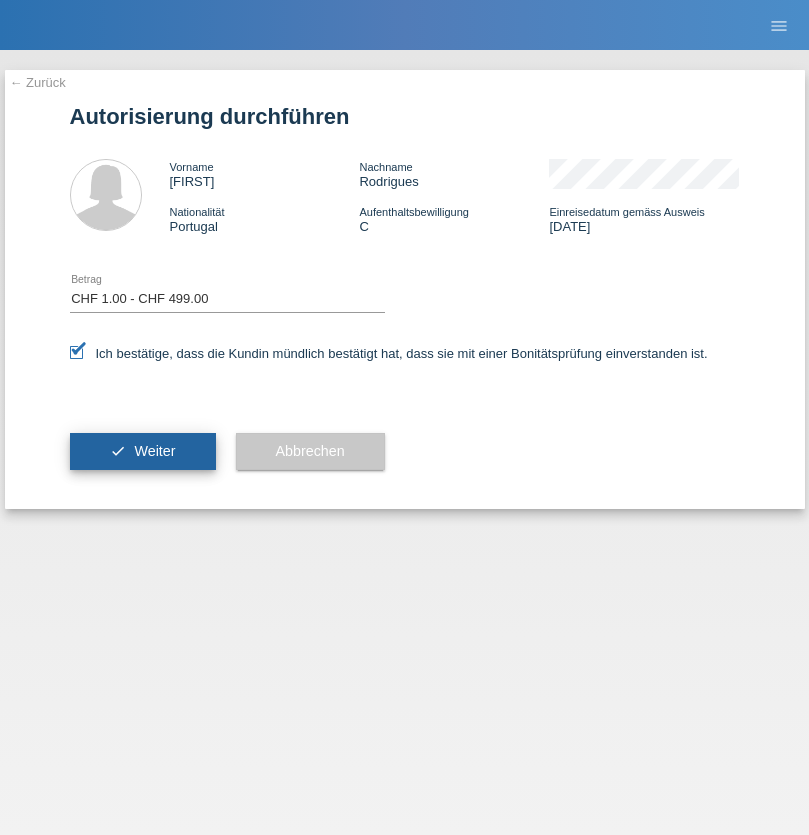 click on "Weiter" at bounding box center [154, 451] 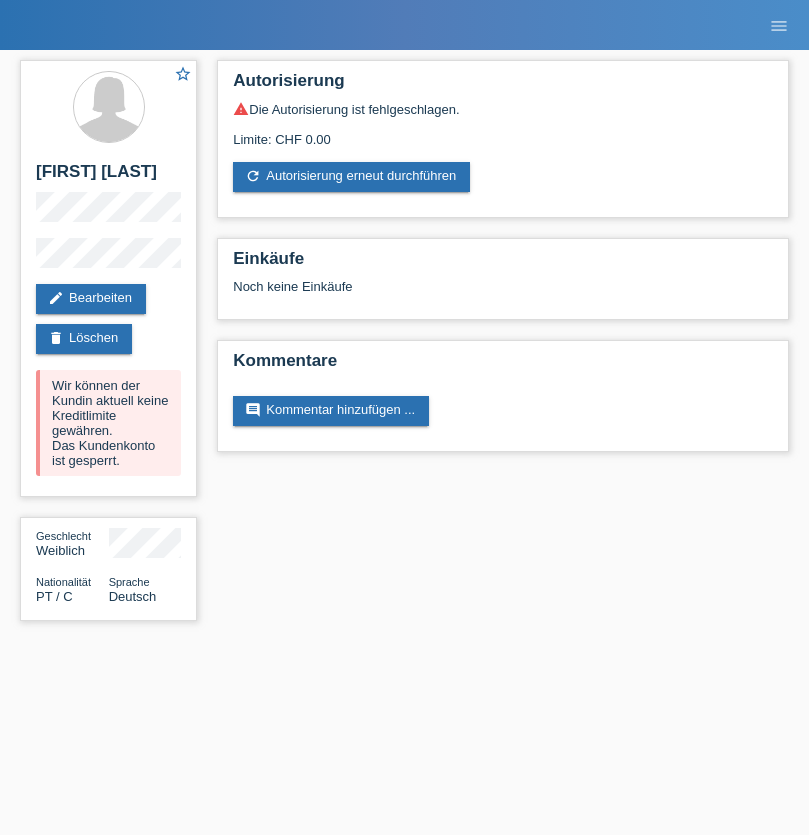 scroll, scrollTop: 0, scrollLeft: 0, axis: both 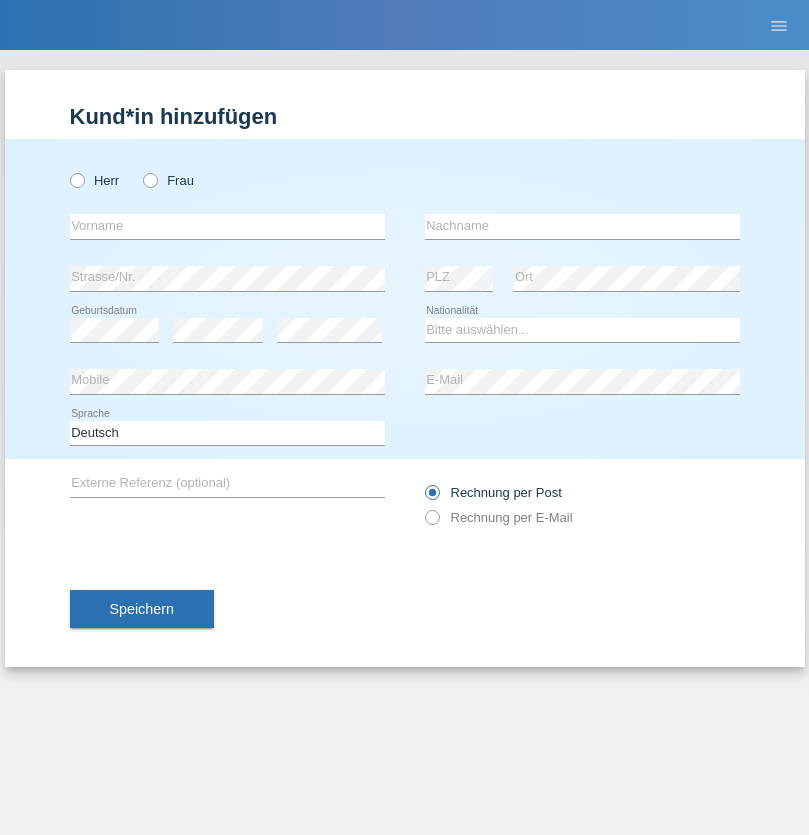 radio on "true" 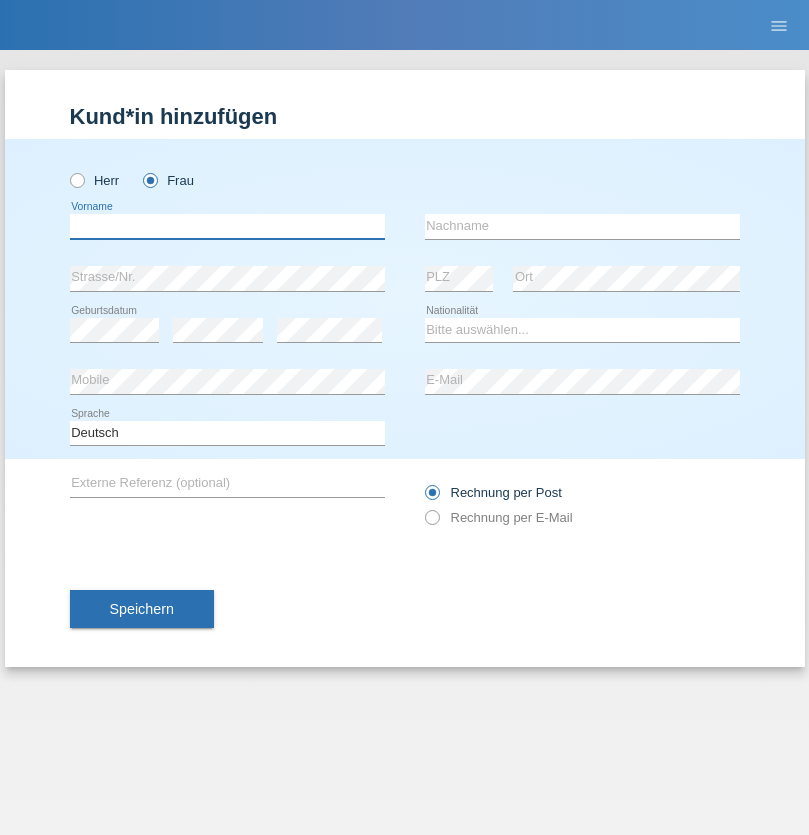 click at bounding box center (227, 226) 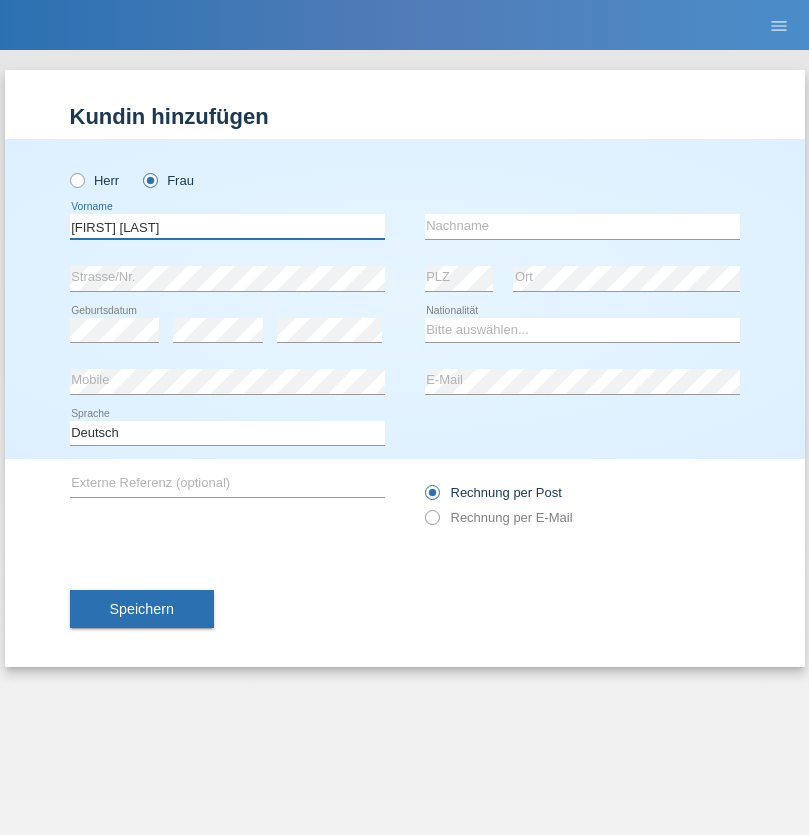 type on "Ioana Sanela" 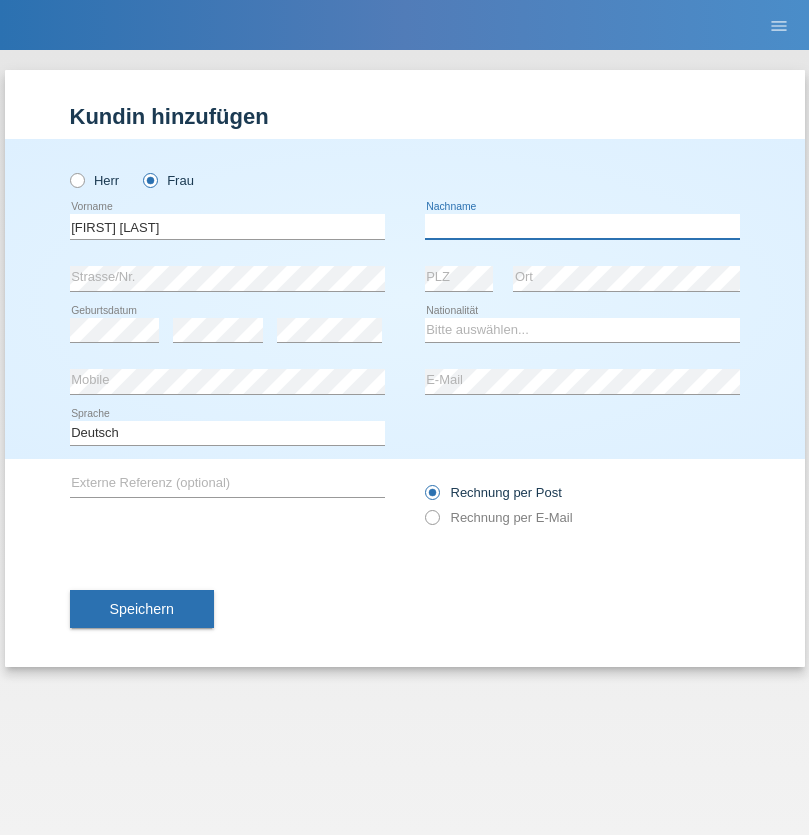 click at bounding box center (582, 226) 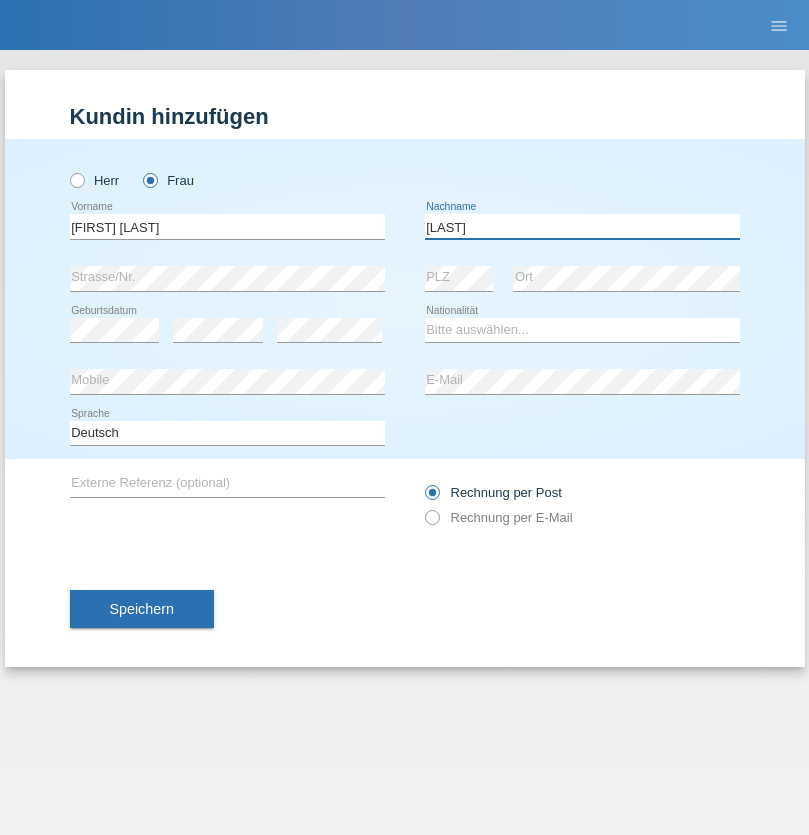 type on "[LAST]" 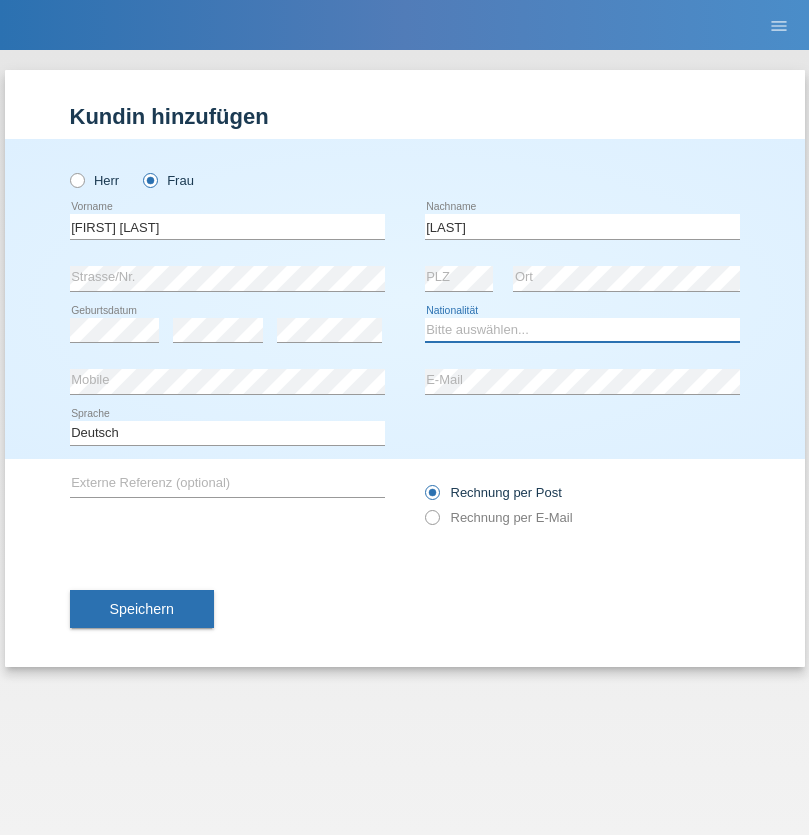 select on "RO" 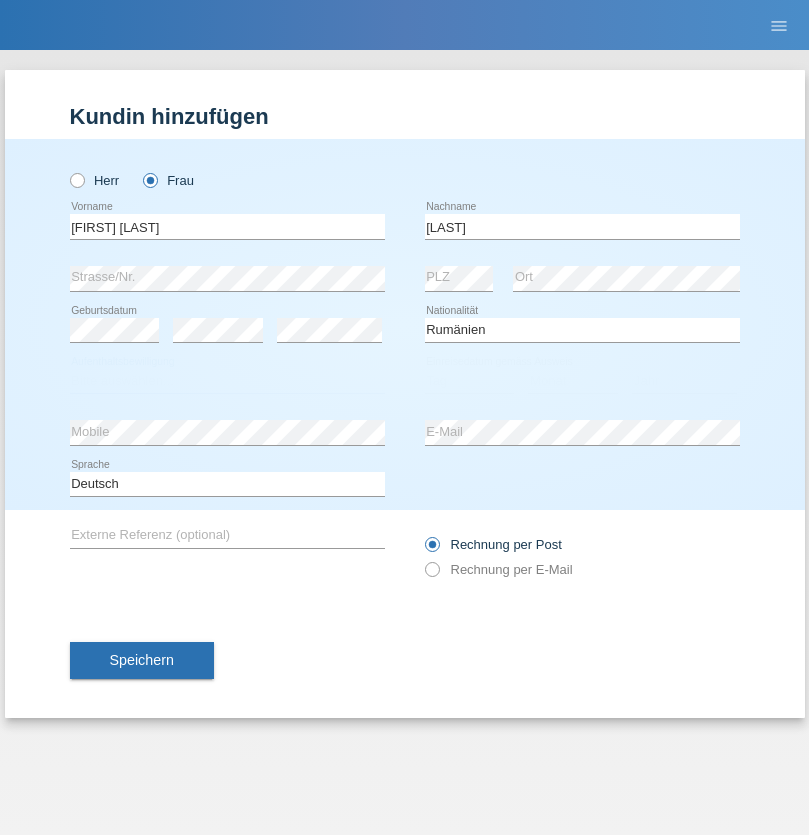 select on "C" 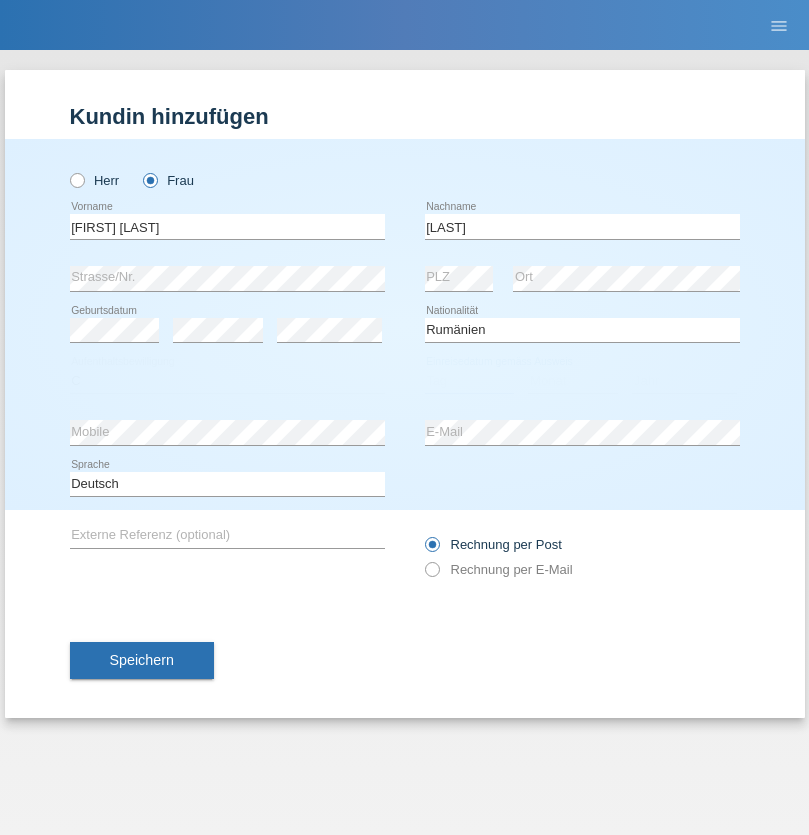 select on "15" 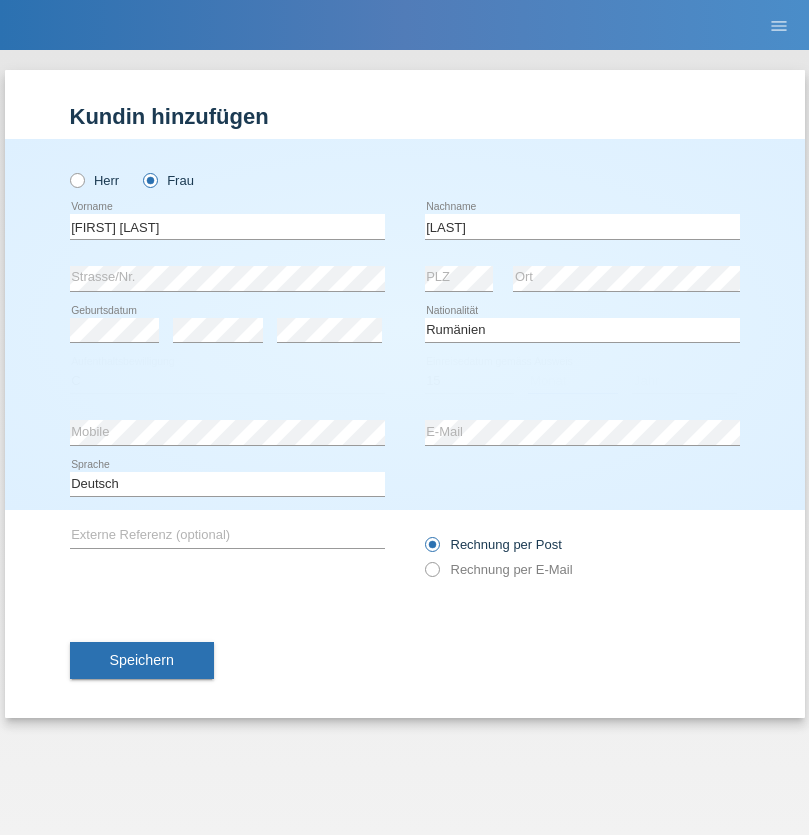select on "01" 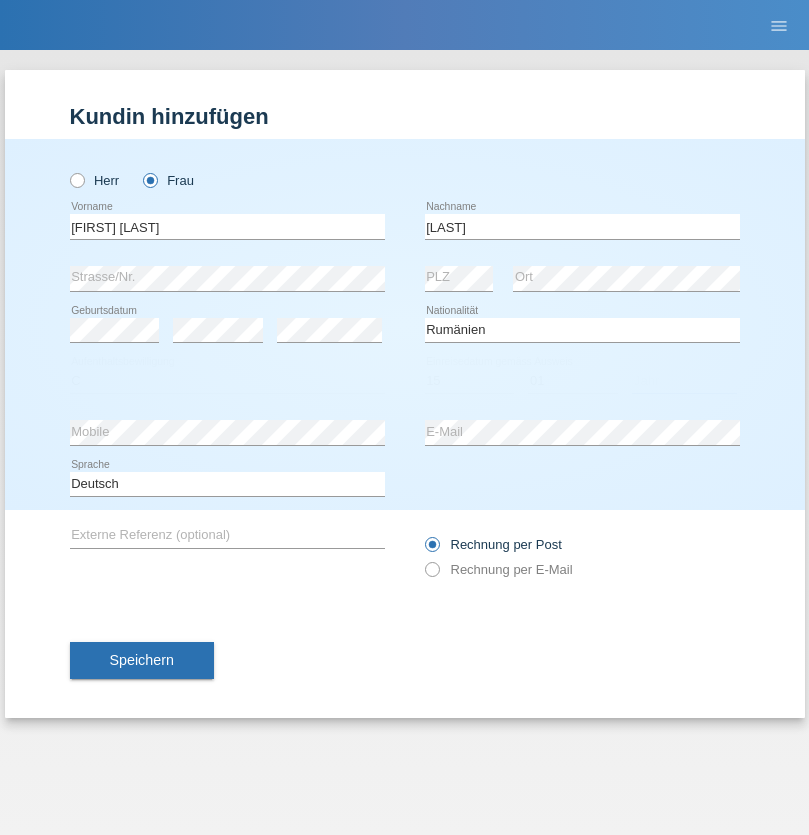 select on "2017" 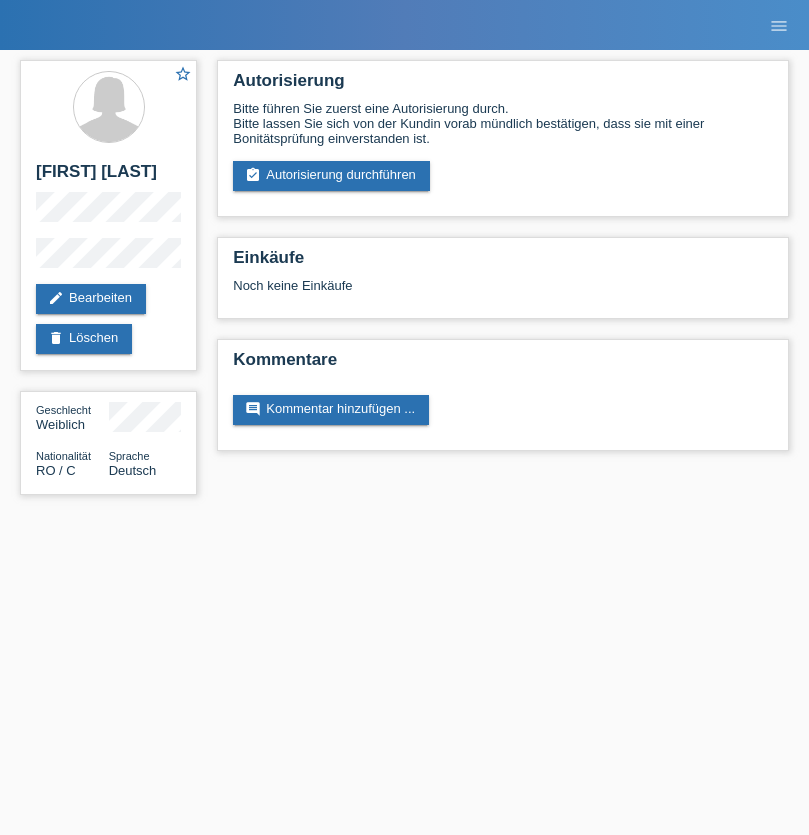 scroll, scrollTop: 0, scrollLeft: 0, axis: both 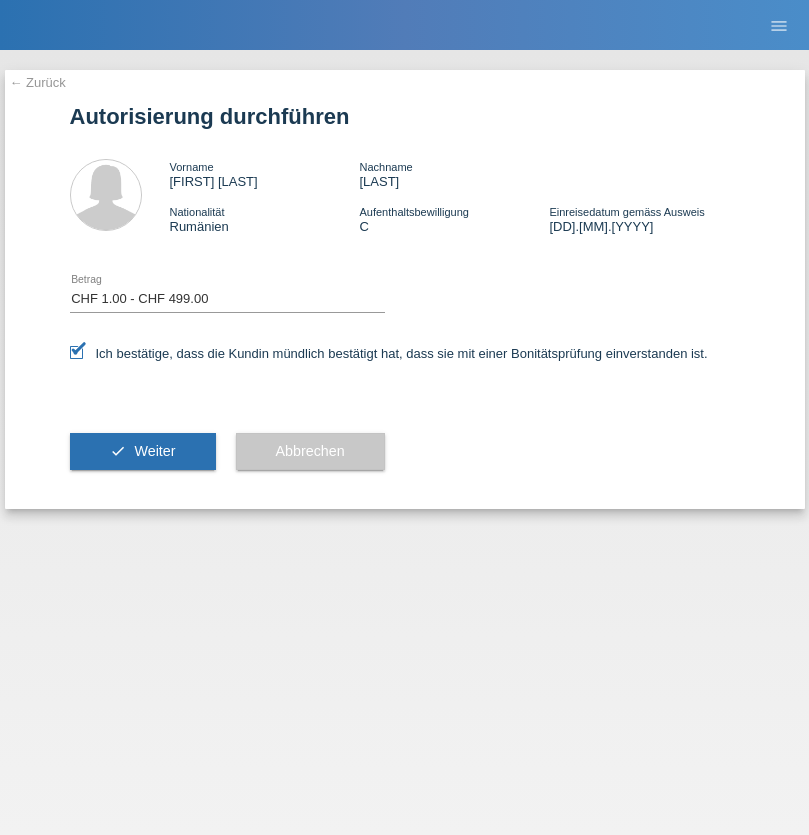 select on "1" 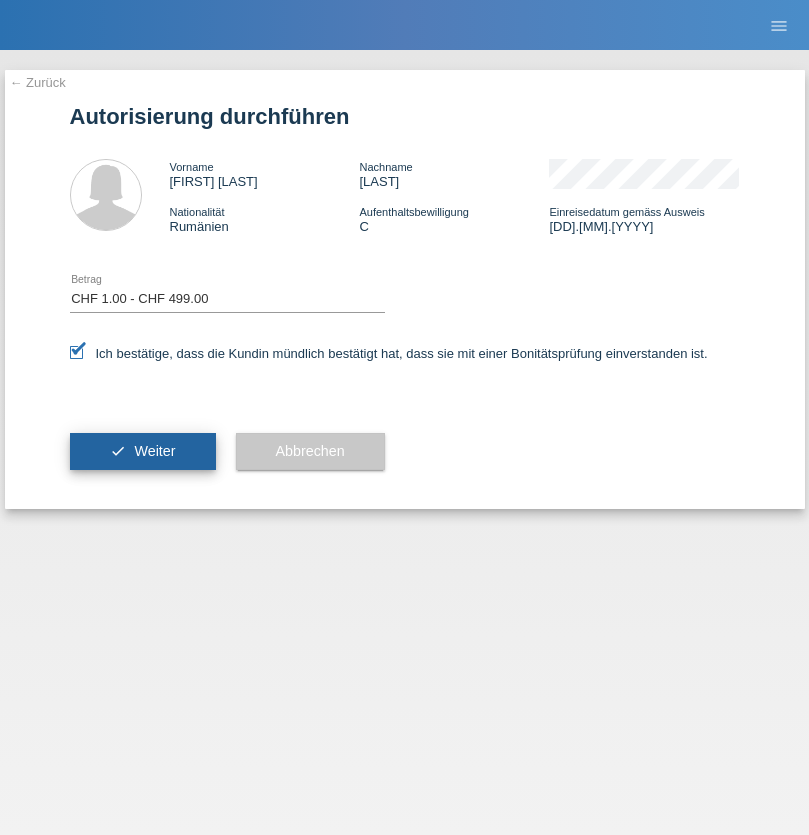 click on "Weiter" at bounding box center (154, 451) 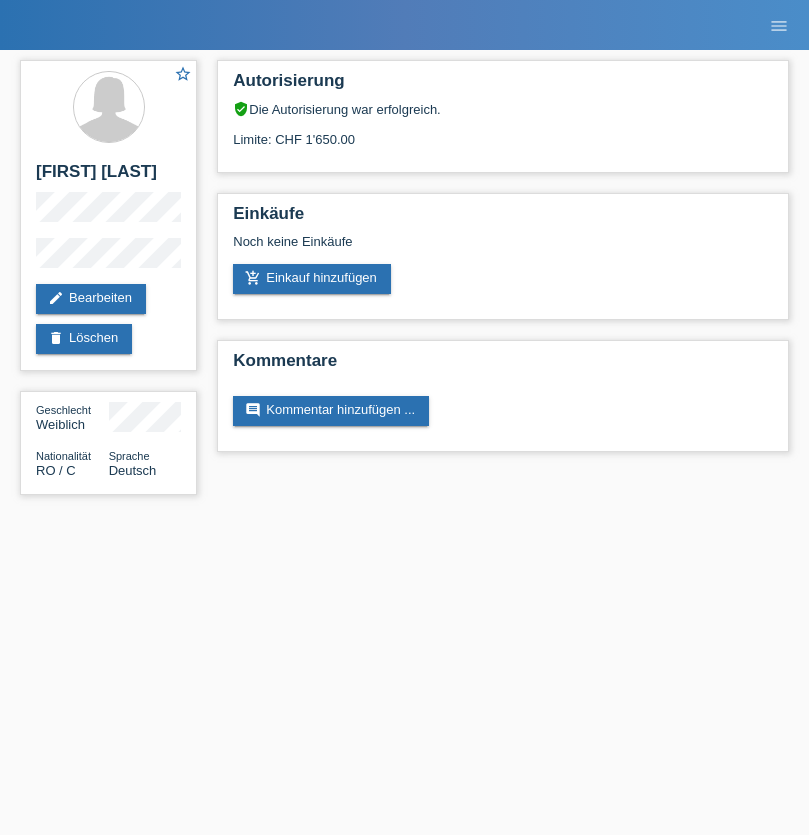 scroll, scrollTop: 0, scrollLeft: 0, axis: both 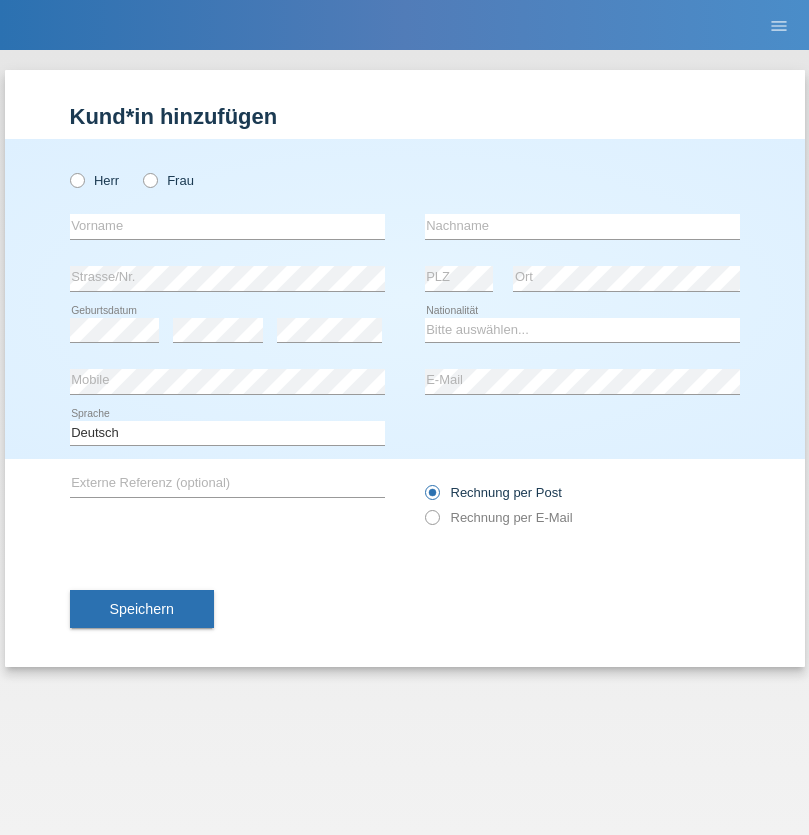 radio on "true" 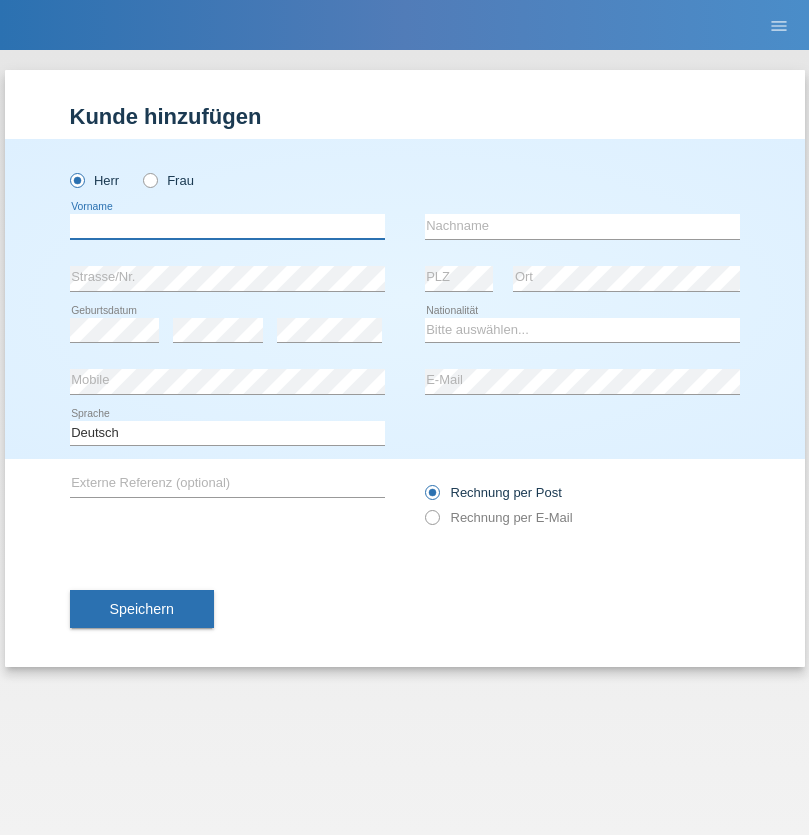 click at bounding box center [227, 226] 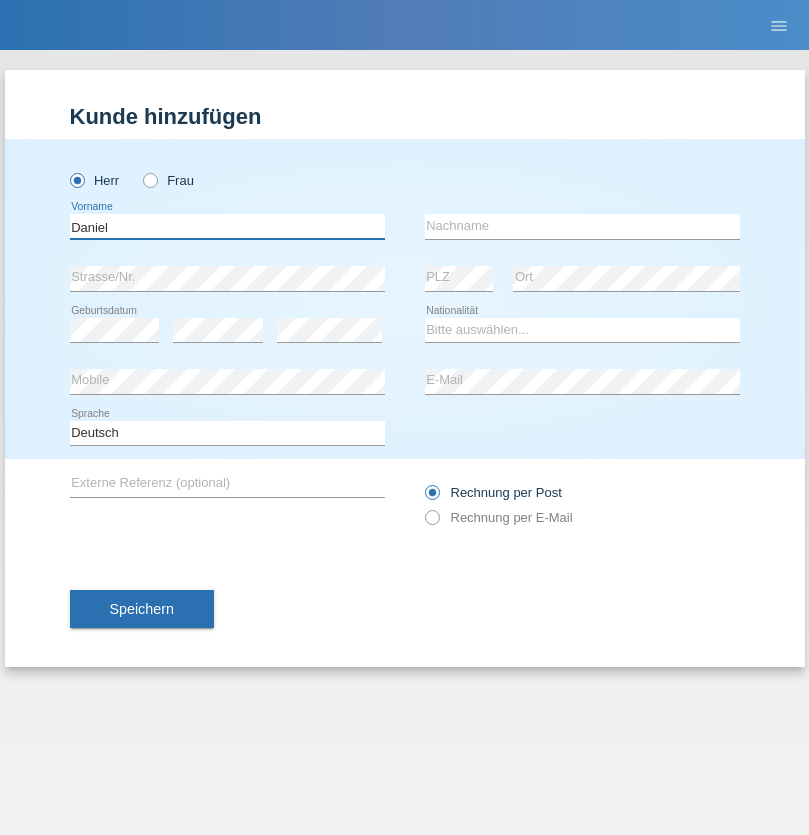 type on "Daniel" 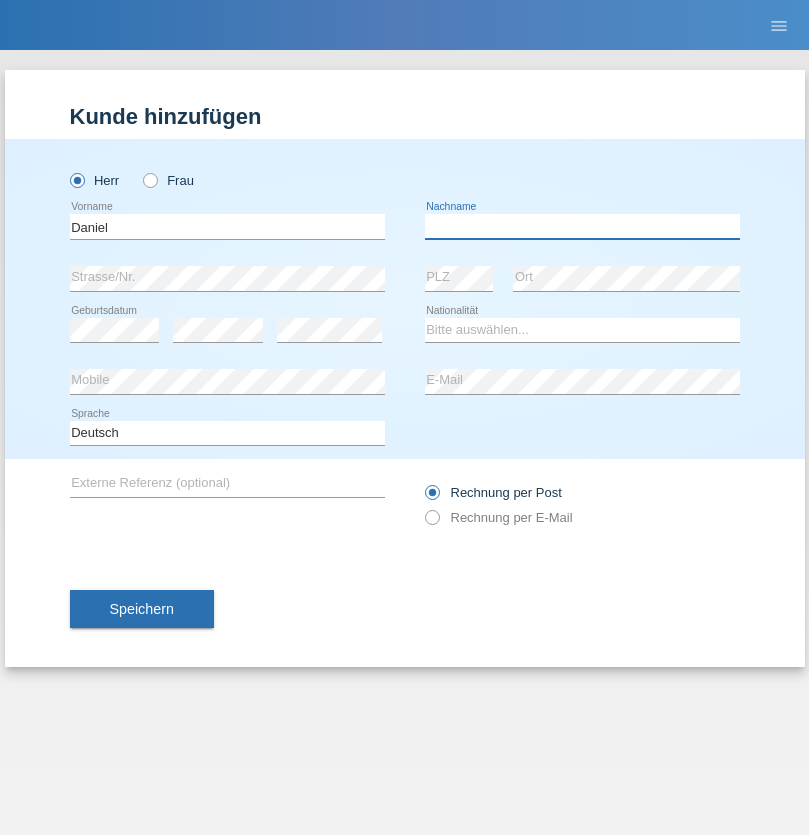 click at bounding box center [582, 226] 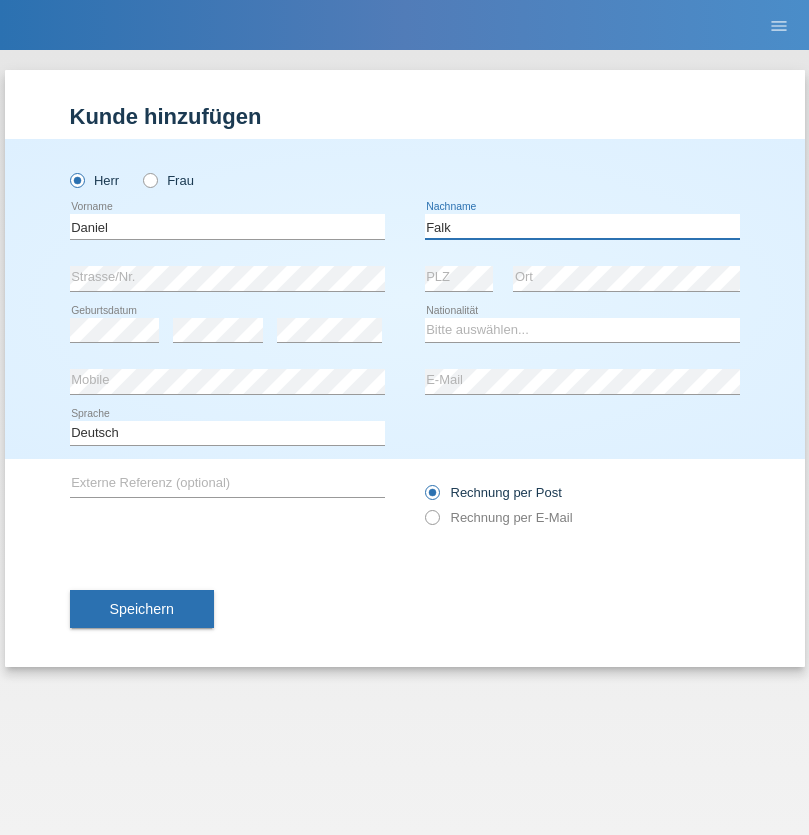 type on "Falk" 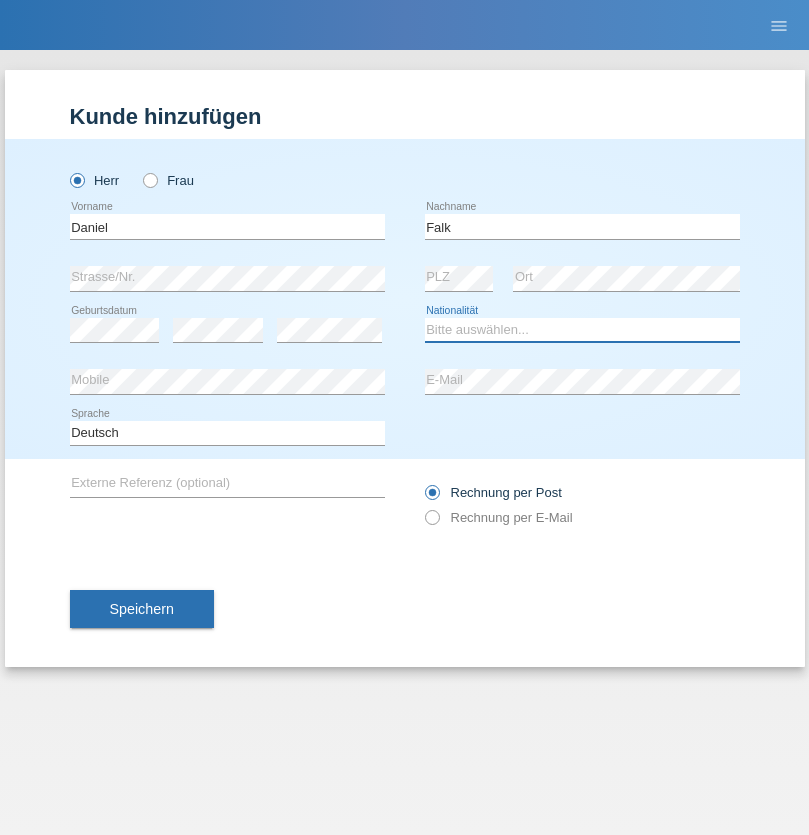 select on "CH" 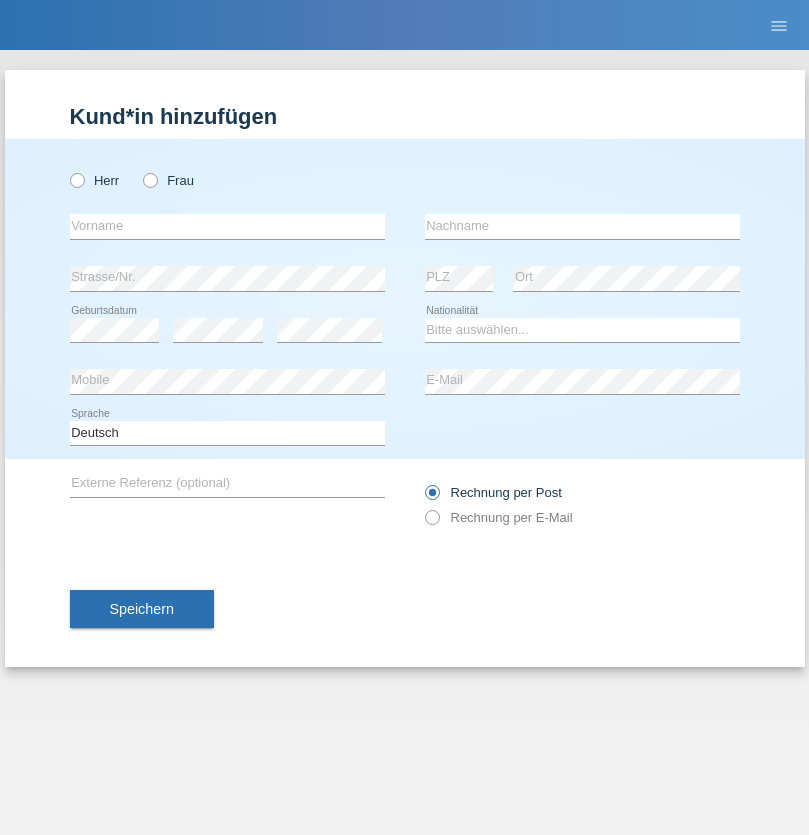 scroll, scrollTop: 0, scrollLeft: 0, axis: both 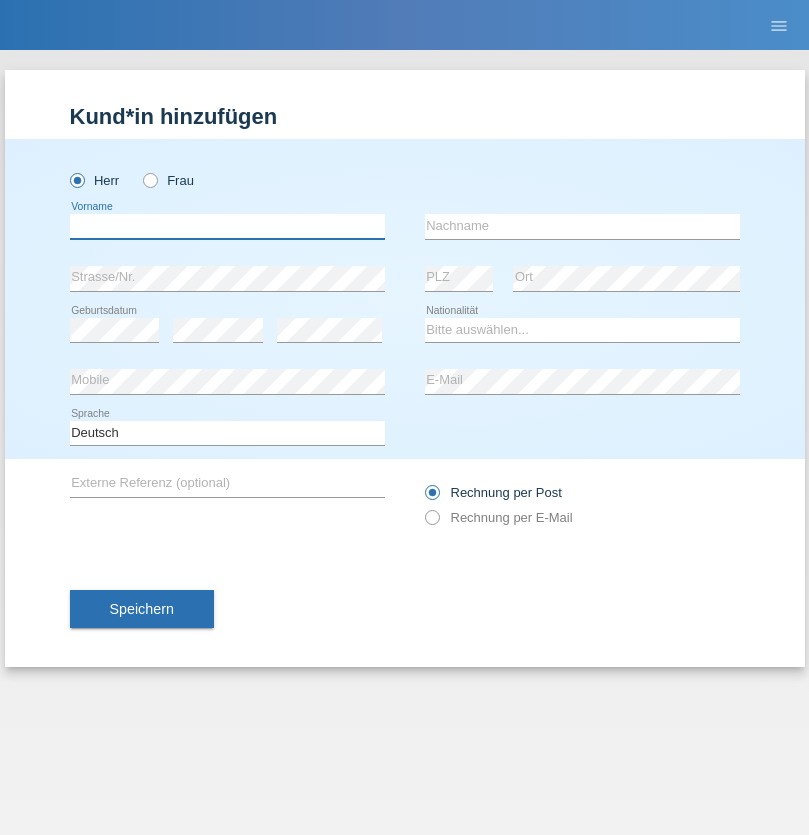 click at bounding box center [227, 226] 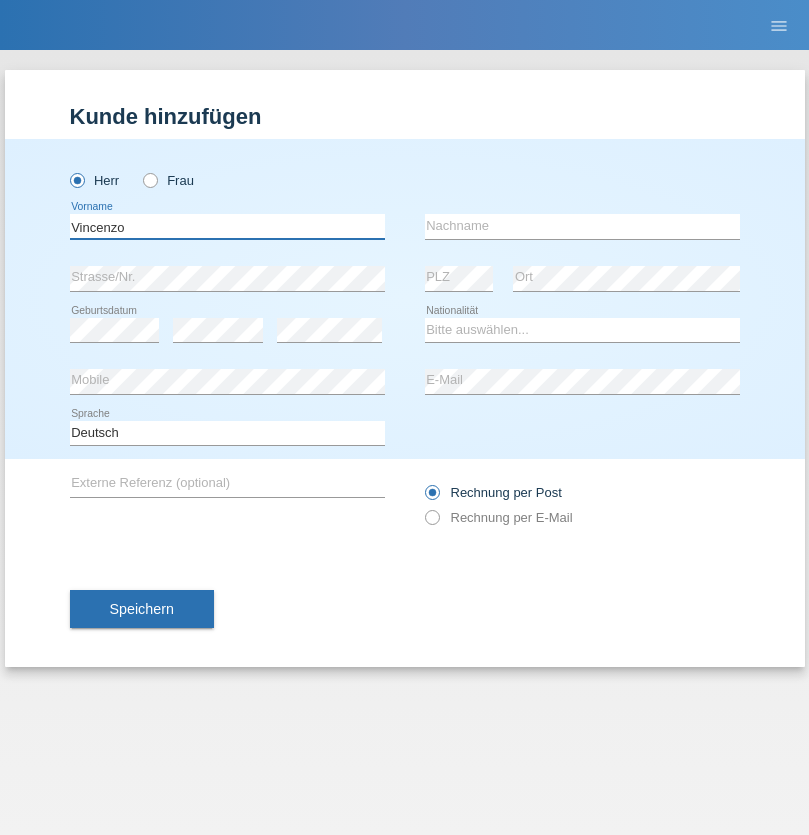 type on "Vincenzo" 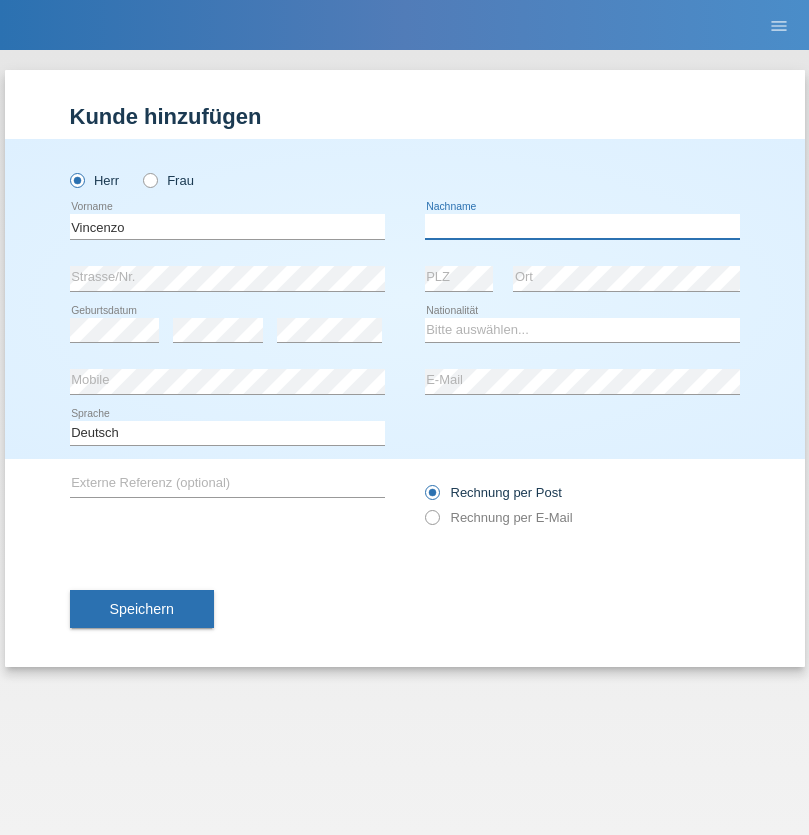 click at bounding box center (582, 226) 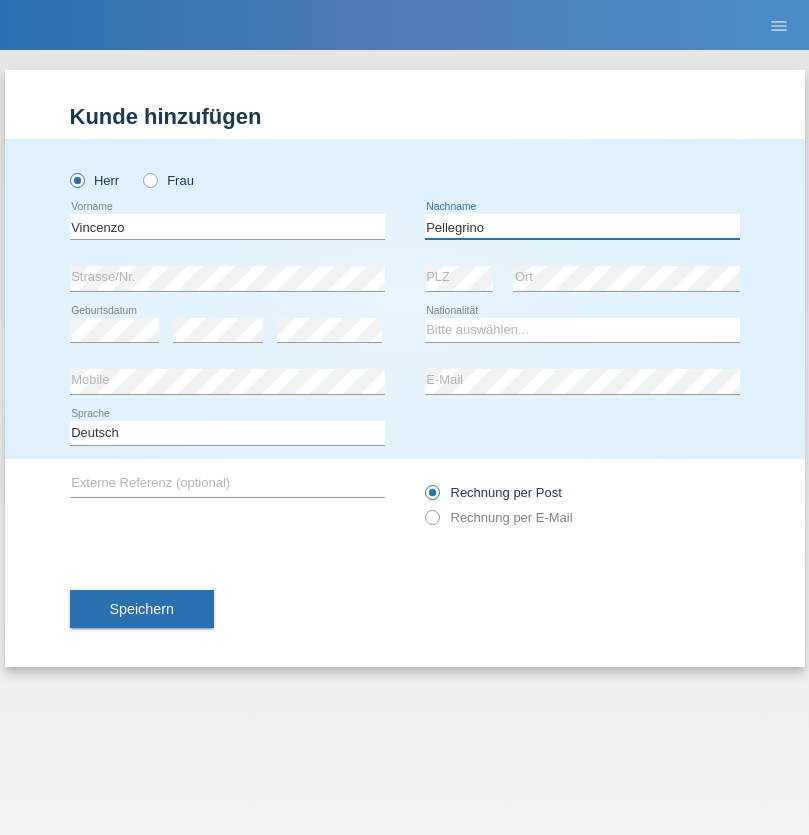 type on "Pellegrino" 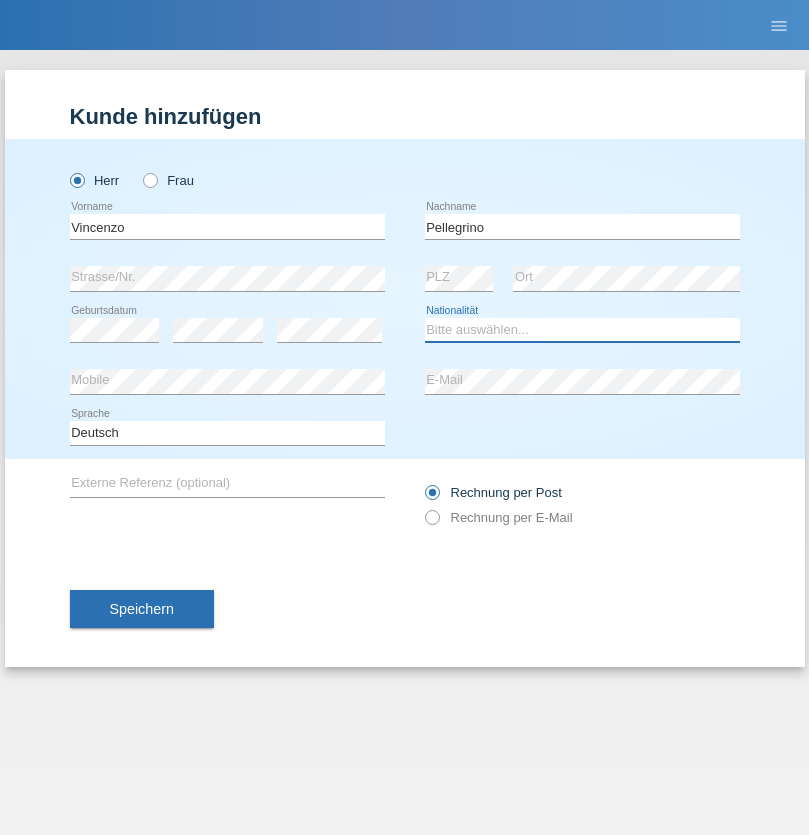 select on "IT" 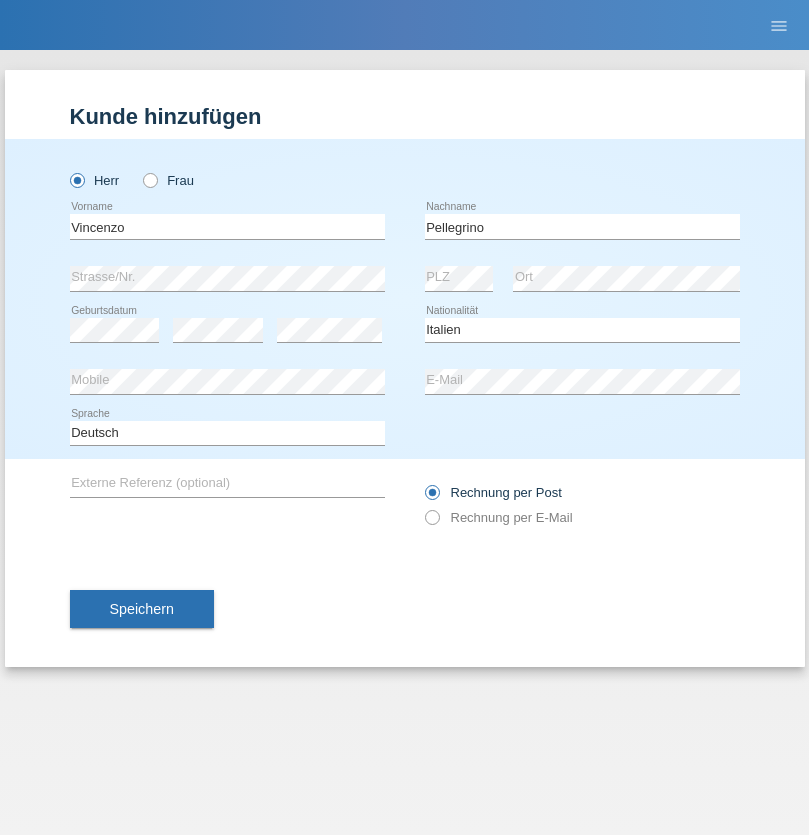 select on "C" 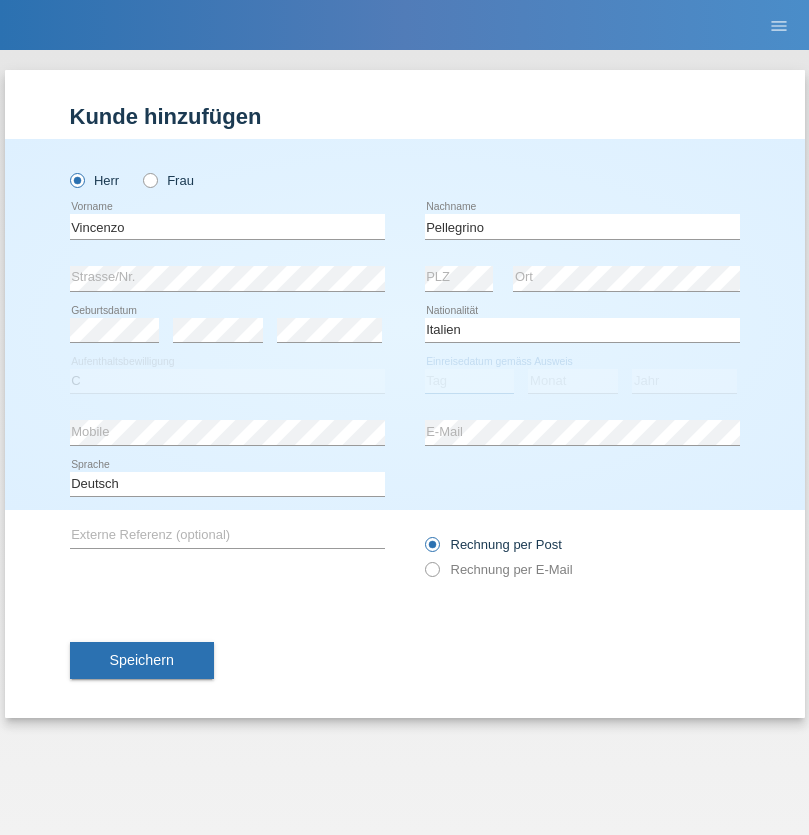 select on "07" 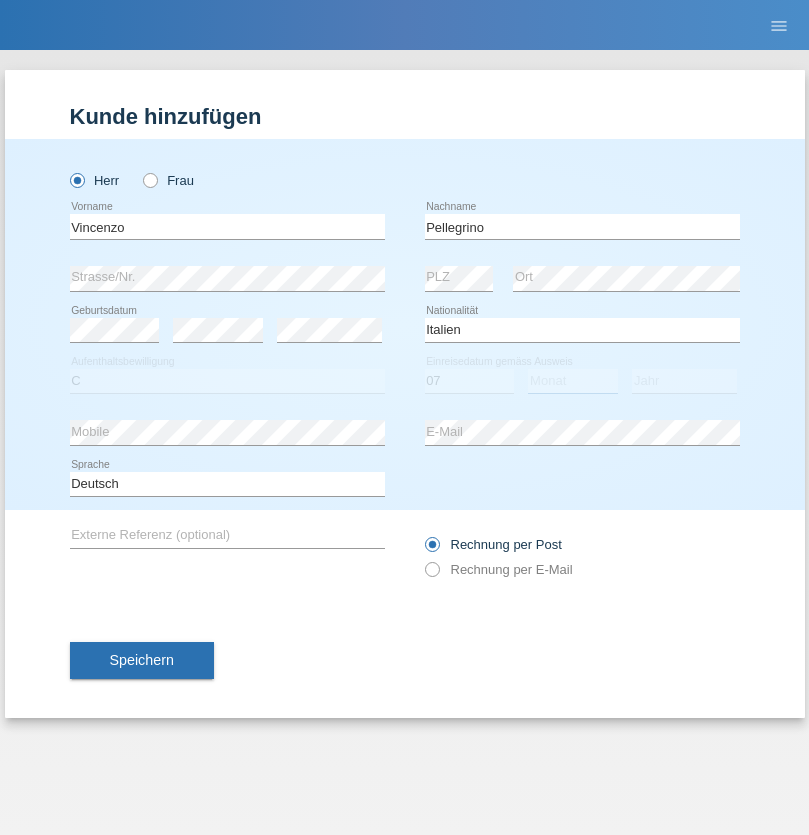 select on "07" 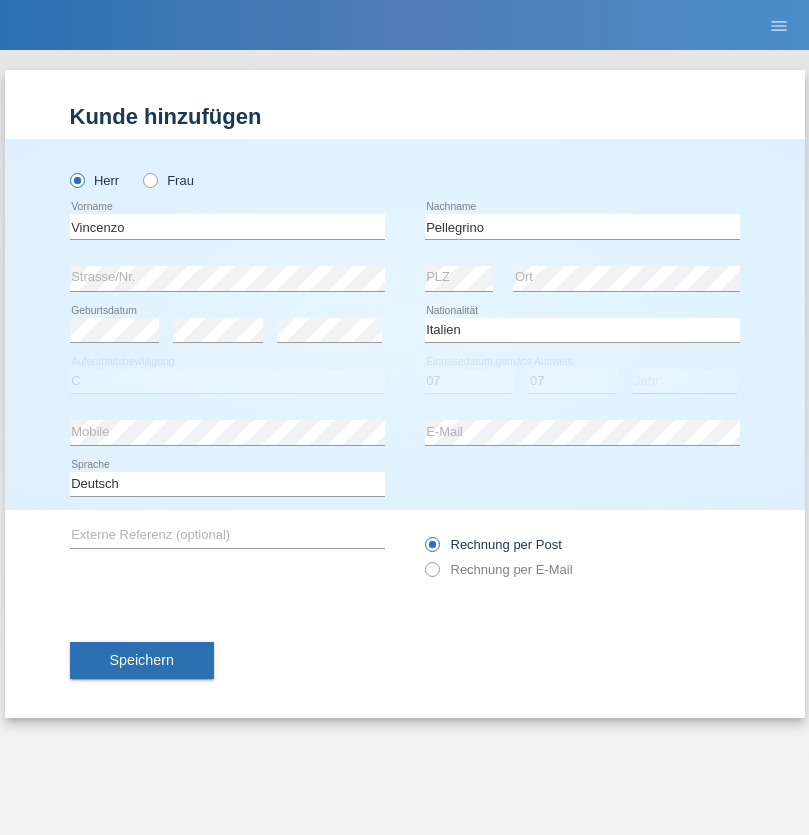 select on "2021" 